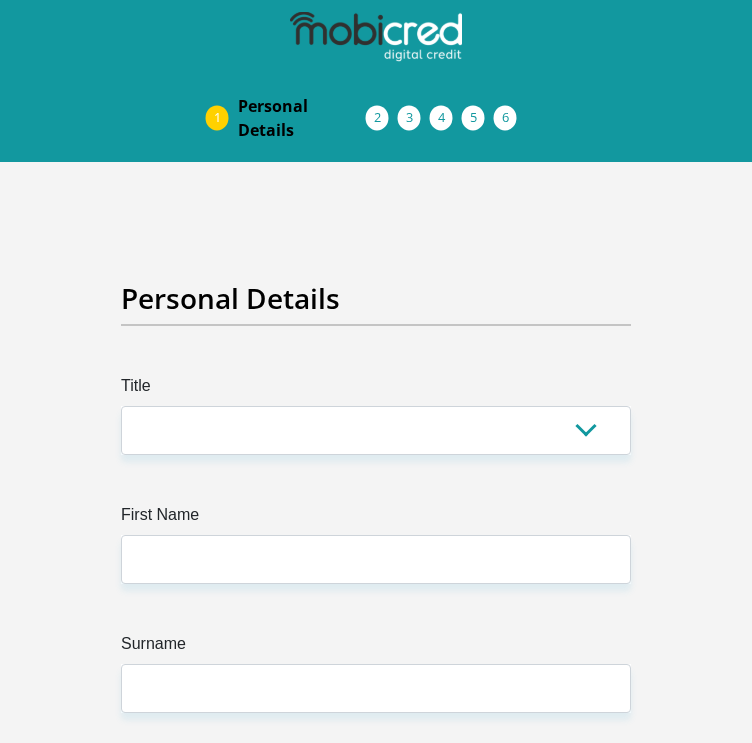 scroll, scrollTop: 0, scrollLeft: 0, axis: both 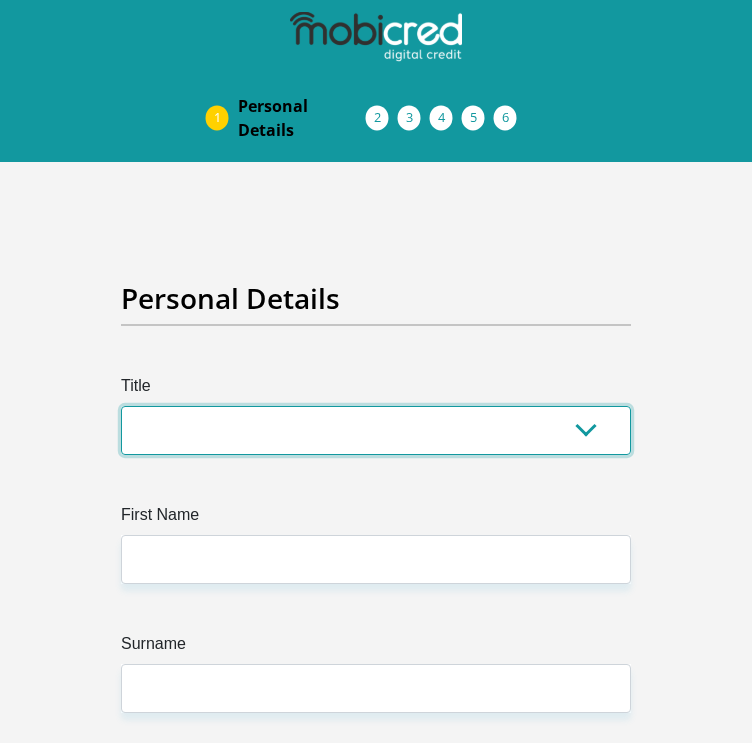 click on "Mr
Ms
Mrs
Dr
Other" at bounding box center [376, 430] 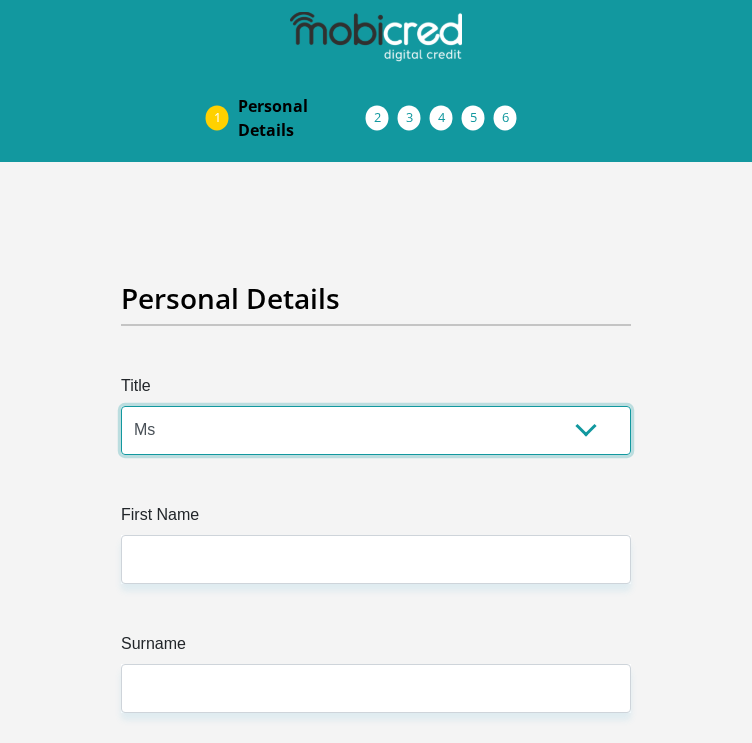 click on "Mr
Ms
Mrs
Dr
Other" at bounding box center [376, 430] 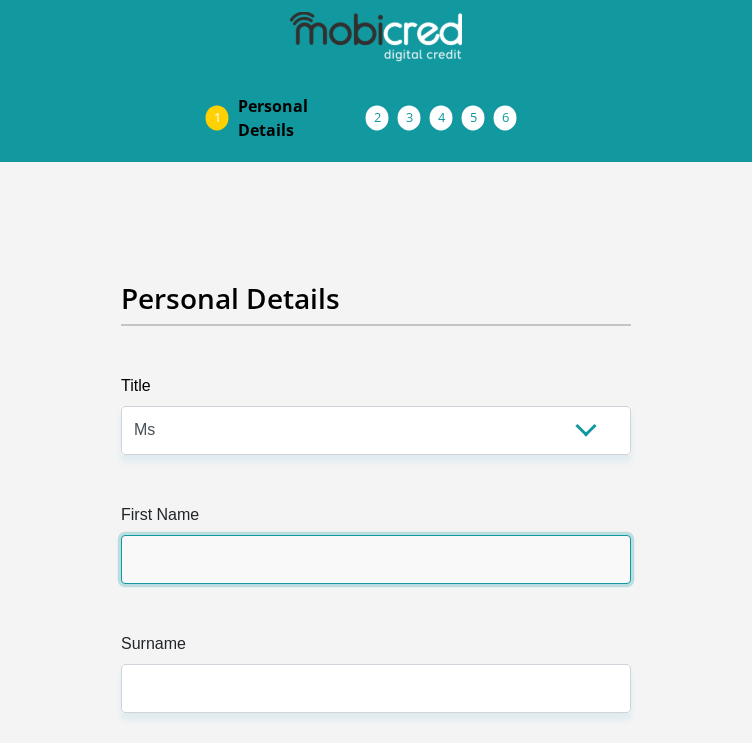 click on "First Name" at bounding box center [376, 559] 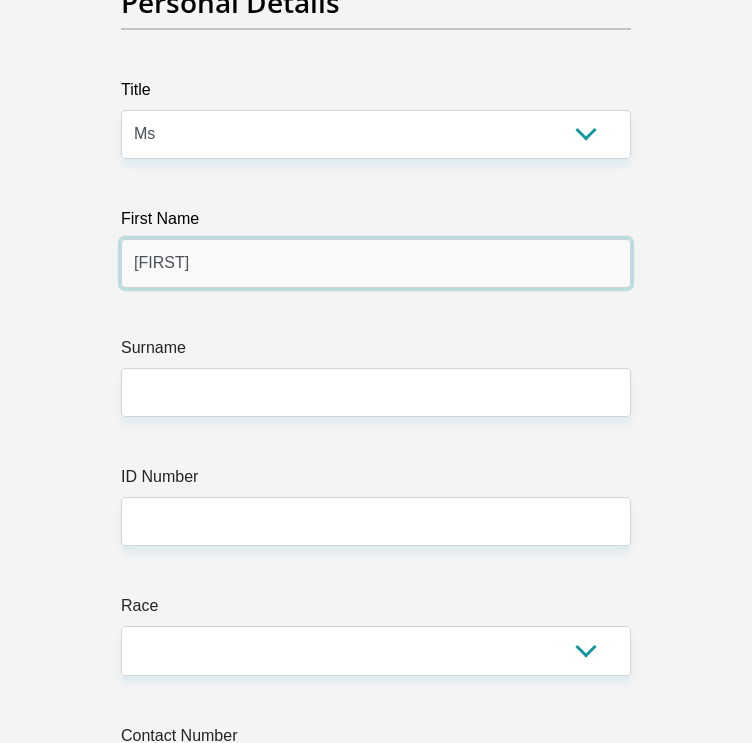 scroll, scrollTop: 298, scrollLeft: 0, axis: vertical 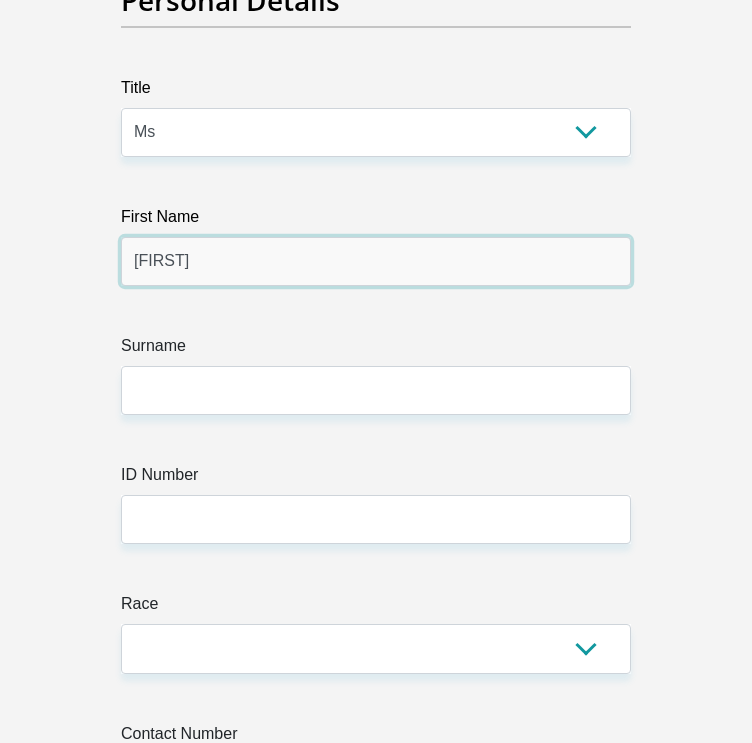 type on "[FIRST]" 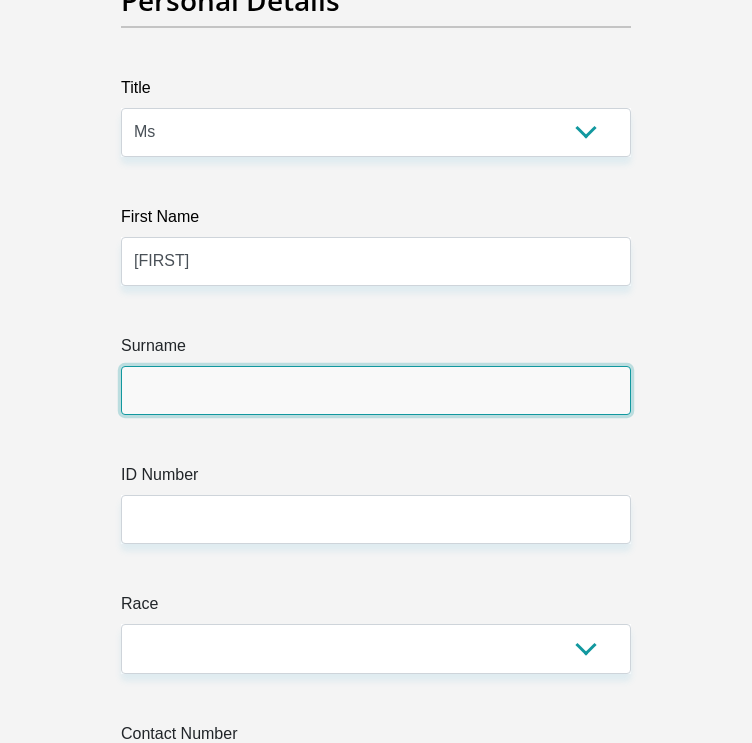 click on "Surname" at bounding box center (376, 390) 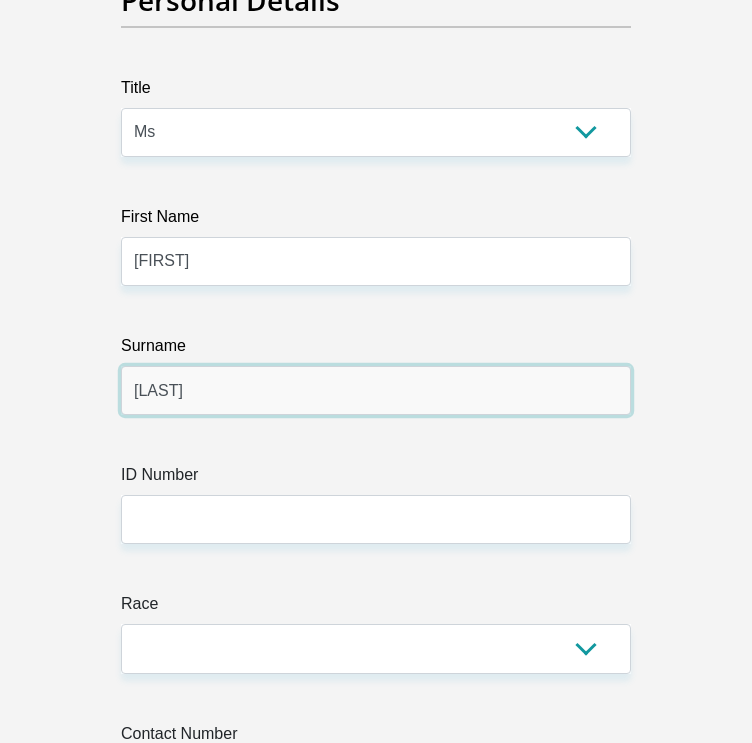 type on "[LAST]" 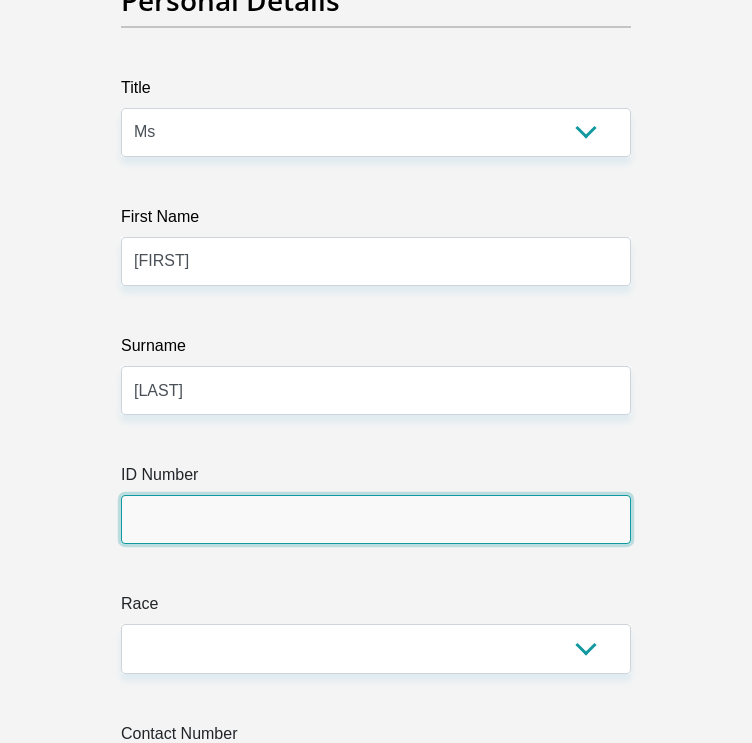click on "ID Number" at bounding box center (376, 519) 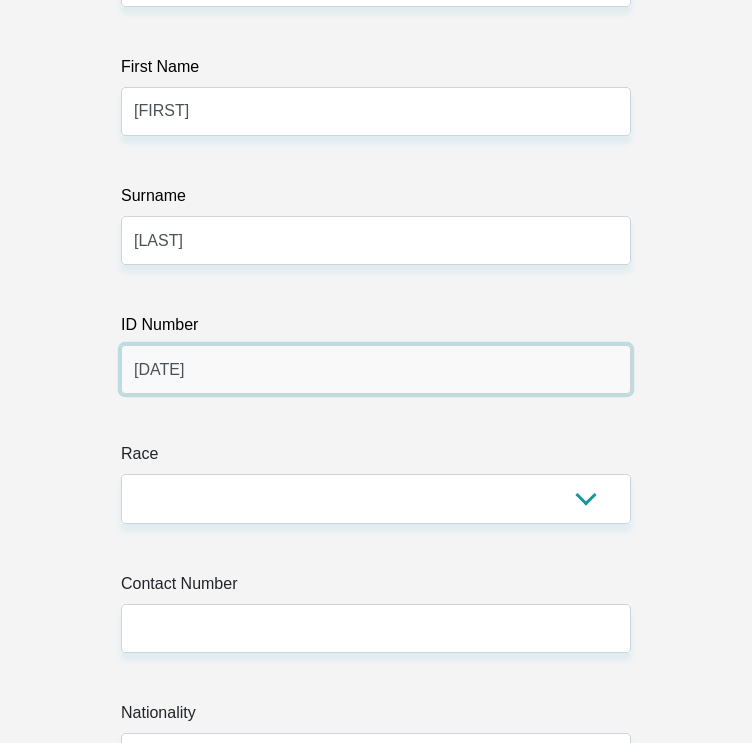 scroll, scrollTop: 462, scrollLeft: 0, axis: vertical 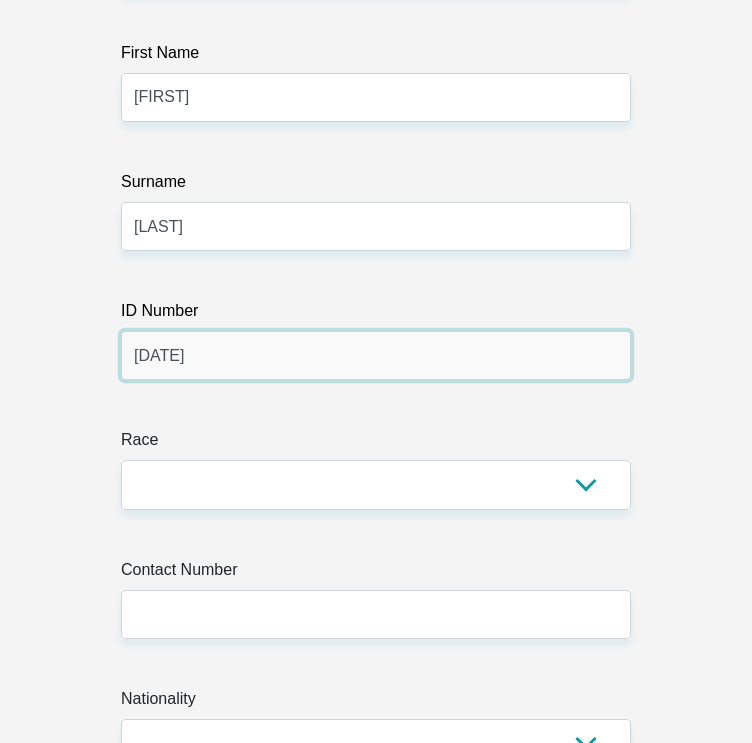 type on "[DATE]" 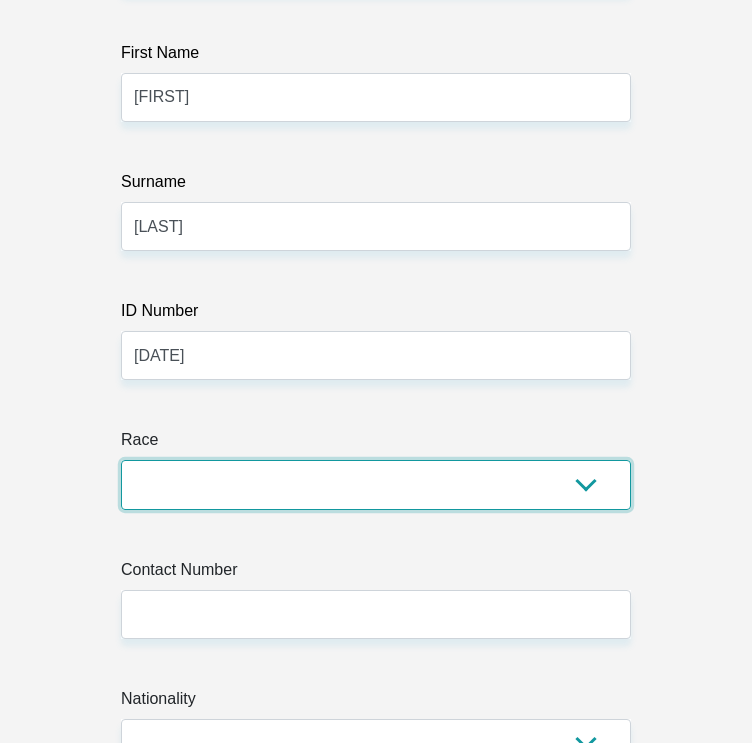 click on "Black
Coloured
Indian
White
Other" at bounding box center [376, 484] 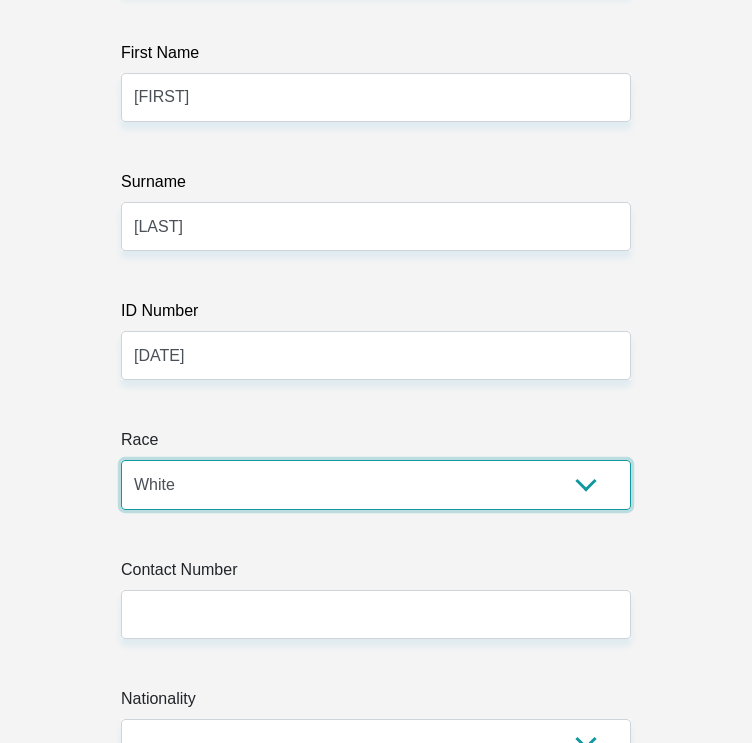 click on "Black
Coloured
Indian
White
Other" at bounding box center [376, 484] 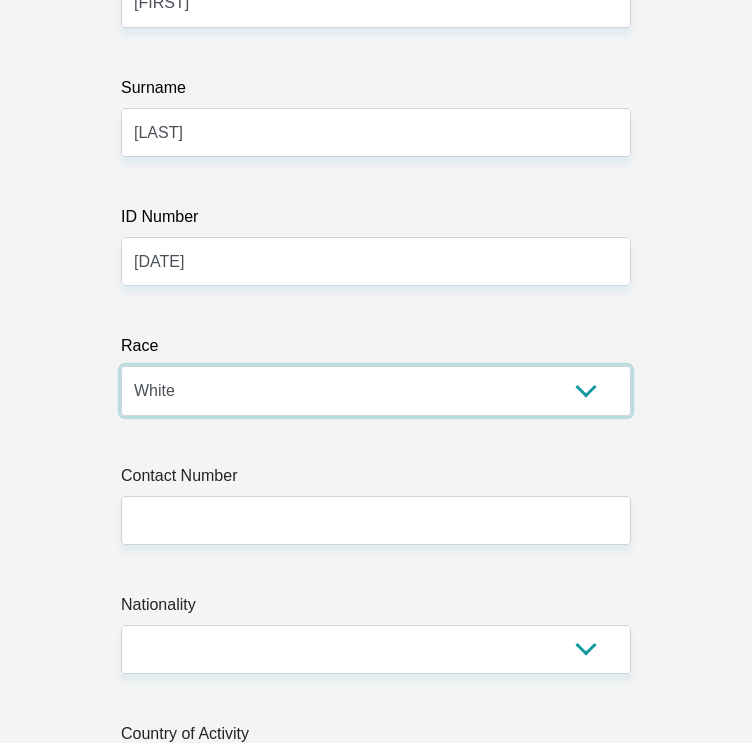 scroll, scrollTop: 566, scrollLeft: 0, axis: vertical 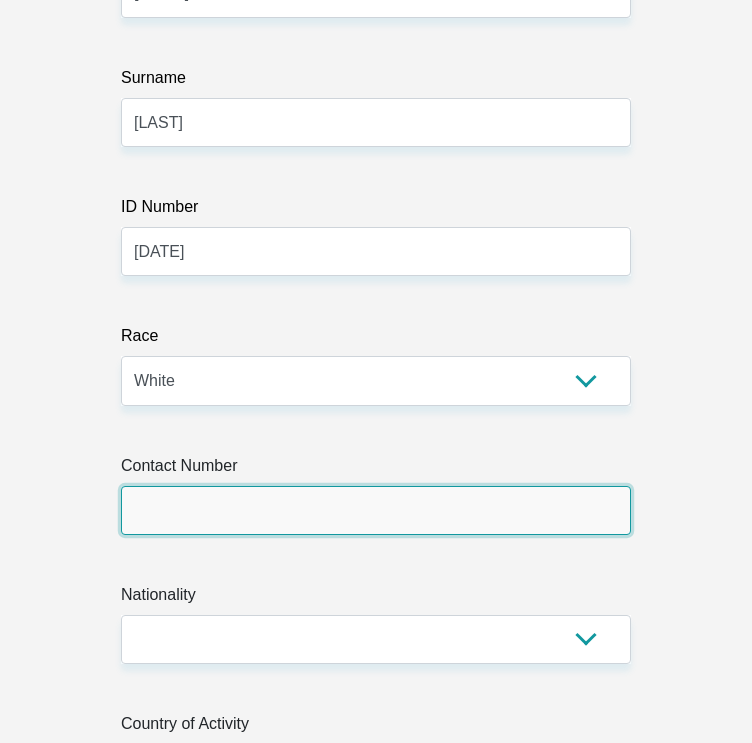 click on "Contact Number" at bounding box center [376, 510] 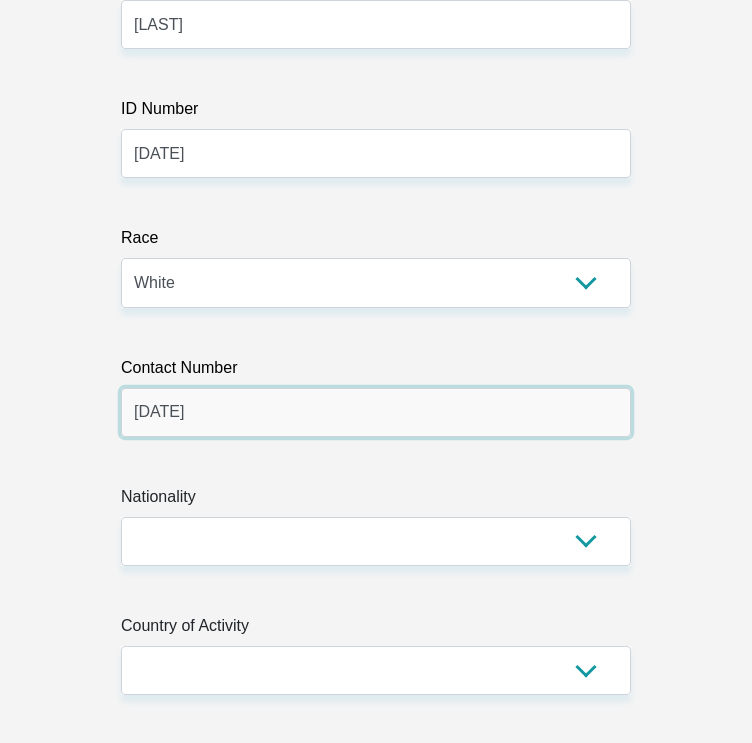 scroll, scrollTop: 736, scrollLeft: 0, axis: vertical 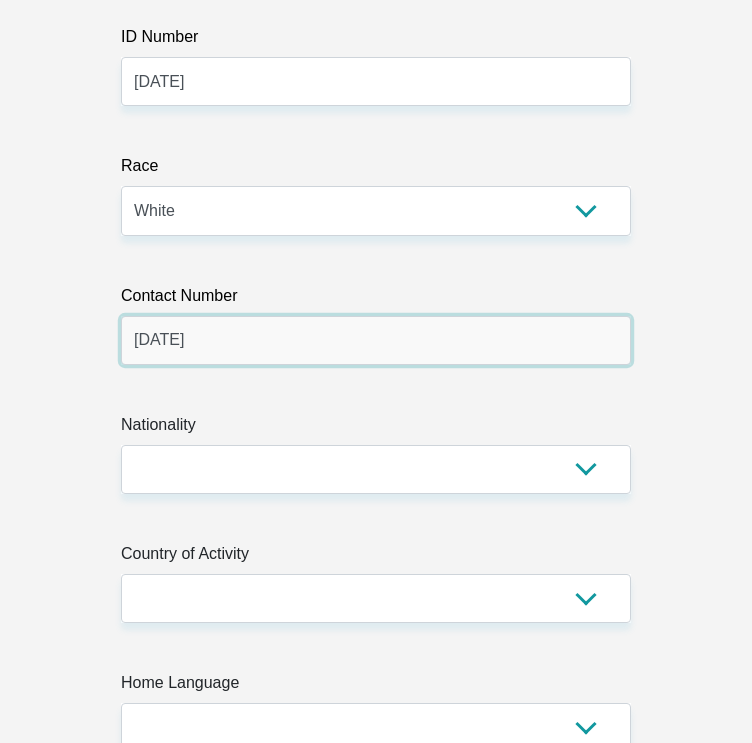 type on "[DATE]" 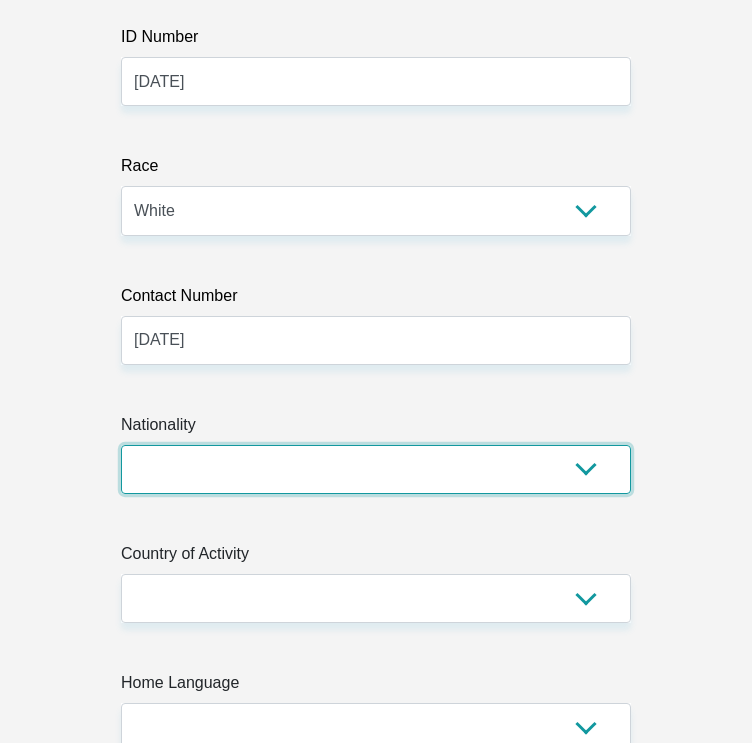 click on "South Africa
Afghanistan
Aland Islands
Albania
Algeria
America Samoa
American Virgin Islands
Andorra
Angola
Anguilla
Antarctica
Antigua and Barbuda
Argentina
Armenia
Aruba
Ascension Island
Australia
Austria
Azerbaijan
Bahamas
Bahrain
Bangladesh
Barbados
Chad" at bounding box center (376, 469) 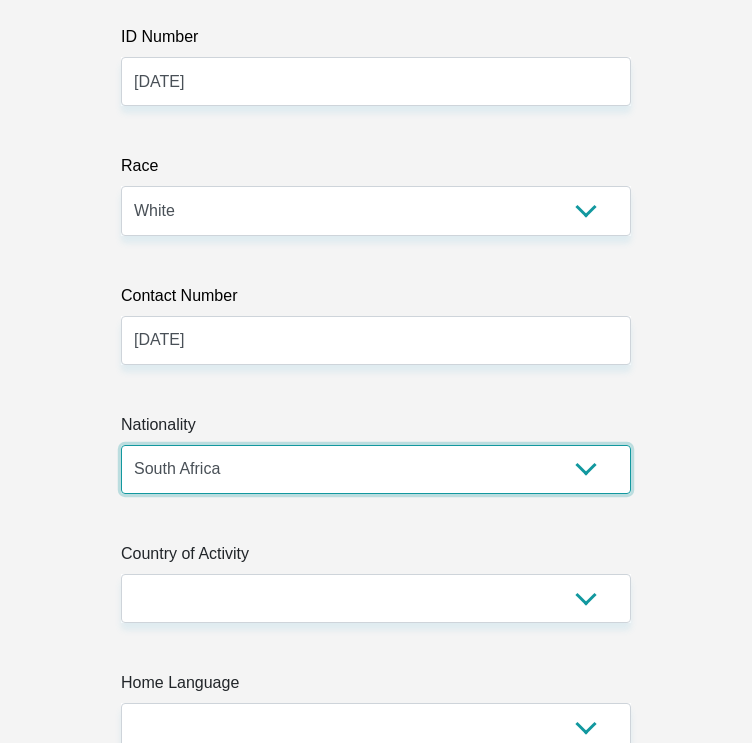 click on "South Africa
Afghanistan
Aland Islands
Albania
Algeria
America Samoa
American Virgin Islands
Andorra
Angola
Anguilla
Antarctica
Antigua and Barbuda
Argentina
Armenia
Aruba
Ascension Island
Australia
Austria
Azerbaijan
Bahamas
Bahrain
Bangladesh
Barbados
Chad" at bounding box center (376, 469) 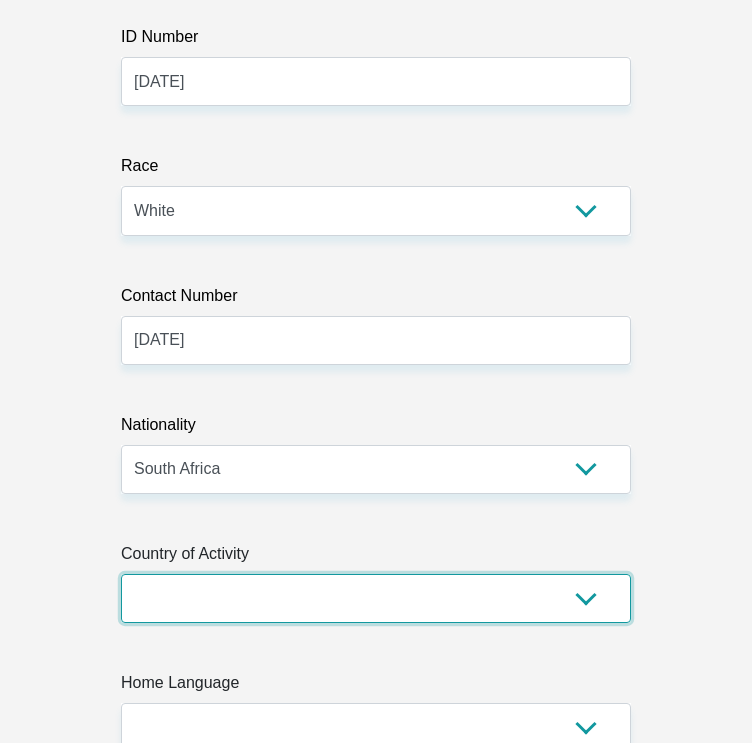 click on "South Africa
Afghanistan
Aland Islands
Albania
Algeria
America Samoa
American Virgin Islands
Andorra
Angola
Anguilla
Antarctica
Antigua and Barbuda
Argentina
Armenia
Aruba
Ascension Island
Australia
Austria
Azerbaijan
Chad" at bounding box center [376, 598] 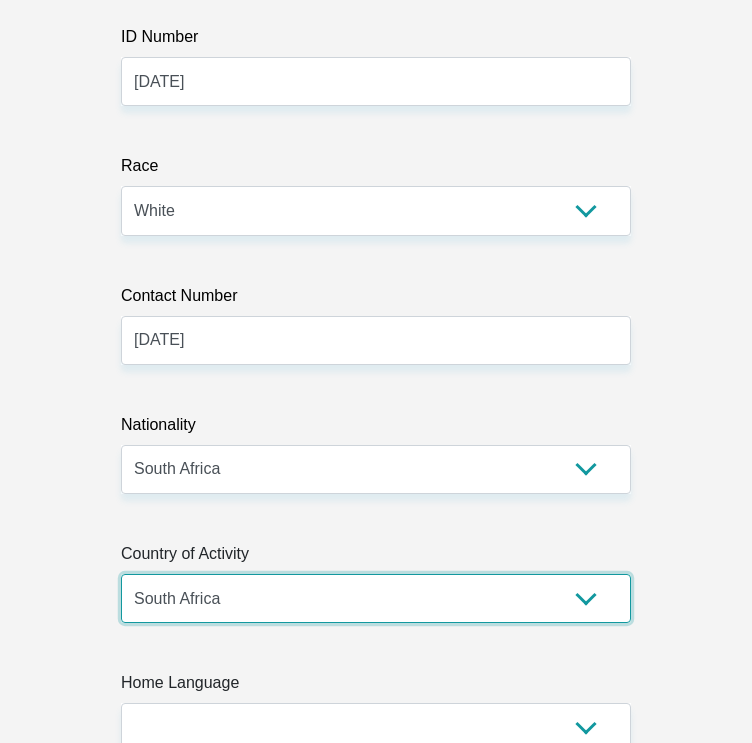 click on "South Africa
Afghanistan
Aland Islands
Albania
Algeria
America Samoa
American Virgin Islands
Andorra
Angola
Anguilla
Antarctica
Antigua and Barbuda
Argentina
Armenia
Aruba
Ascension Island
Australia
Austria
Azerbaijan
Chad" at bounding box center [376, 598] 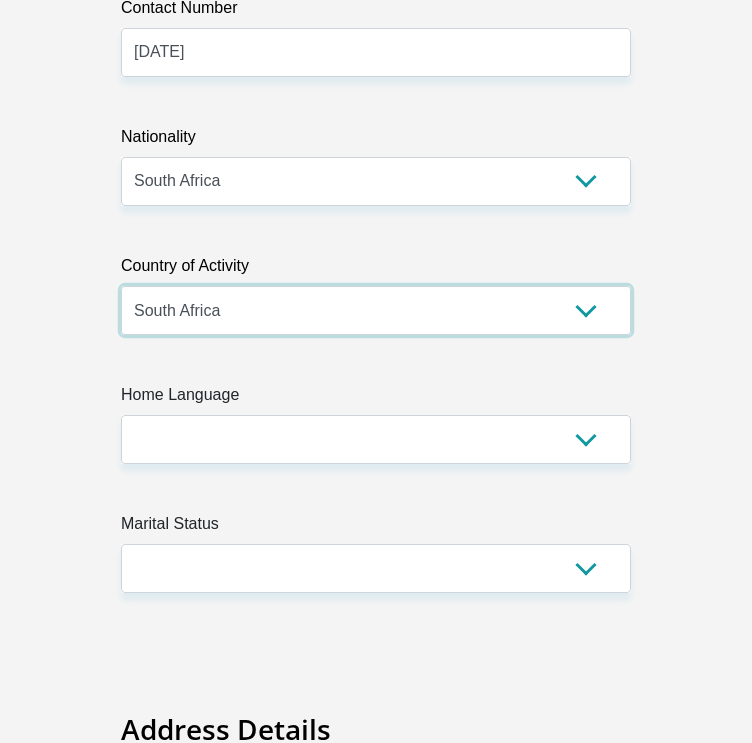 scroll, scrollTop: 1063, scrollLeft: 0, axis: vertical 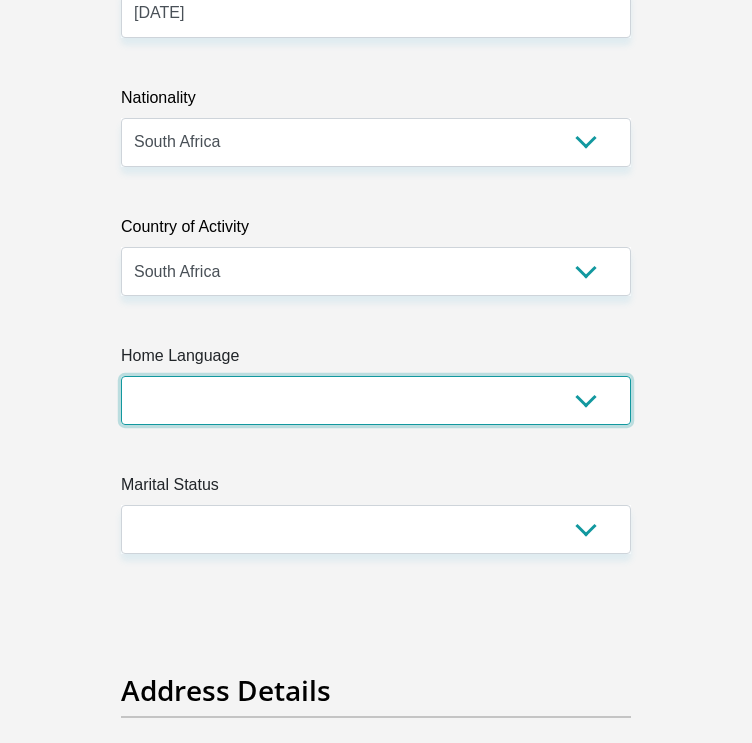 click on "Afrikaans
English
Sepedi
South Ndebele
Southern Sotho
Swati
Tsonga
Tswana
Venda
Xhosa
Zulu
Other" at bounding box center [376, 400] 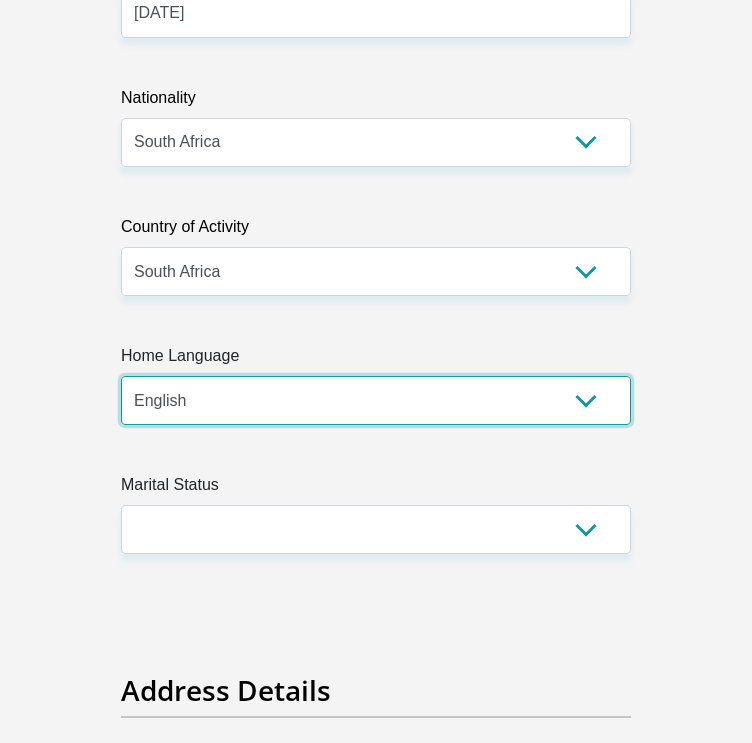 click on "Afrikaans
English
Sepedi
South Ndebele
Southern Sotho
Swati
Tsonga
Tswana
Venda
Xhosa
Zulu
Other" at bounding box center [376, 400] 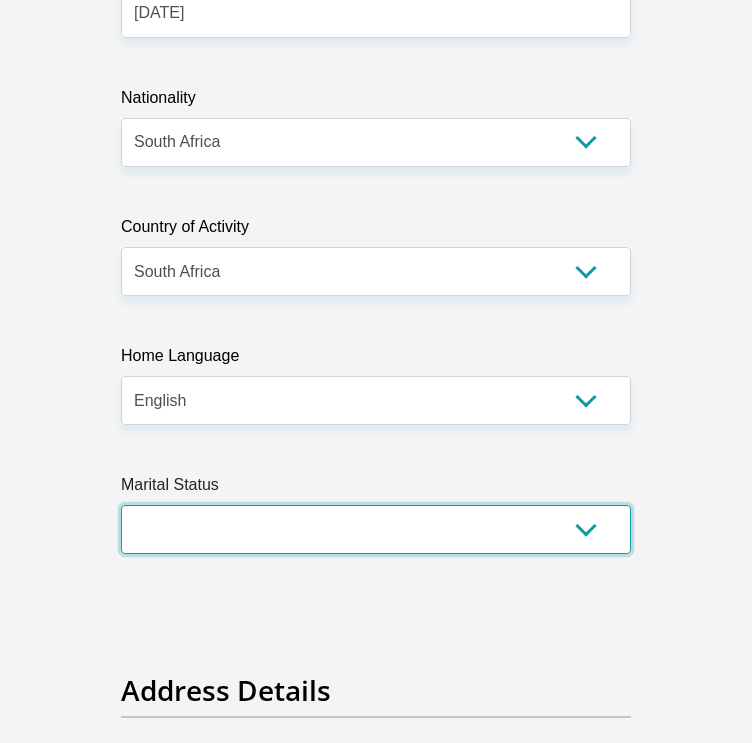 click on "Married ANC
Single
Divorced
Widowed
Married COP or Customary Law" at bounding box center (376, 529) 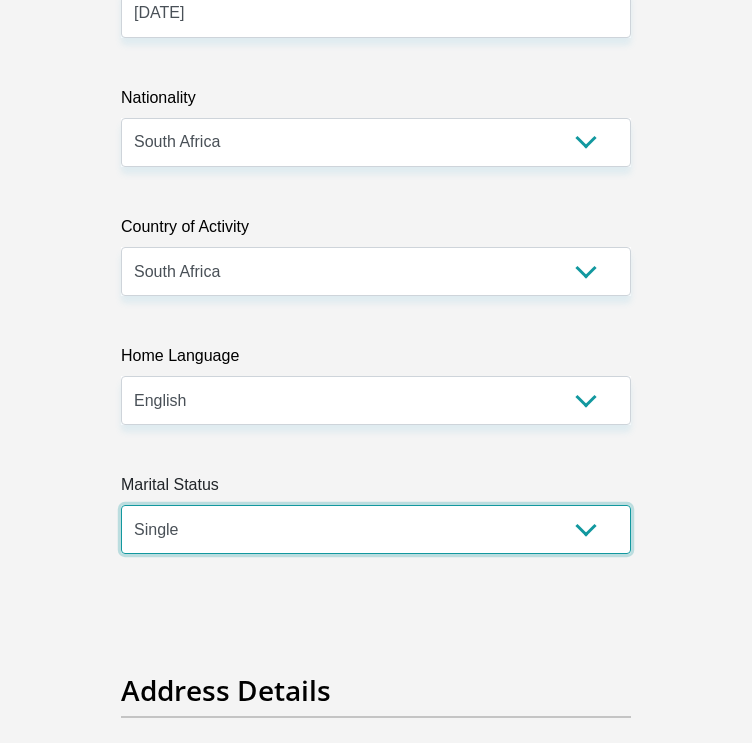 click on "Married ANC
Single
Divorced
Widowed
Married COP or Customary Law" at bounding box center [376, 529] 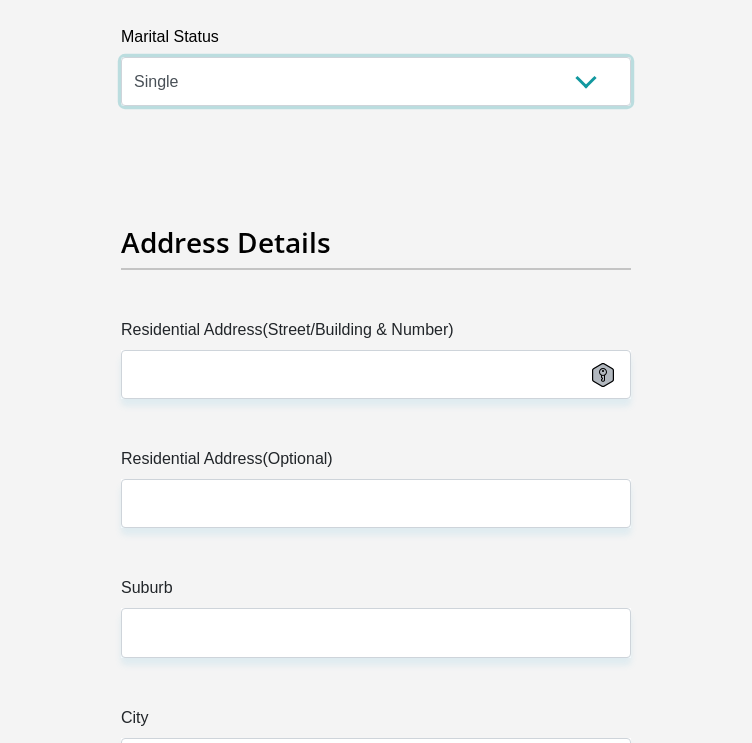 scroll, scrollTop: 1510, scrollLeft: 0, axis: vertical 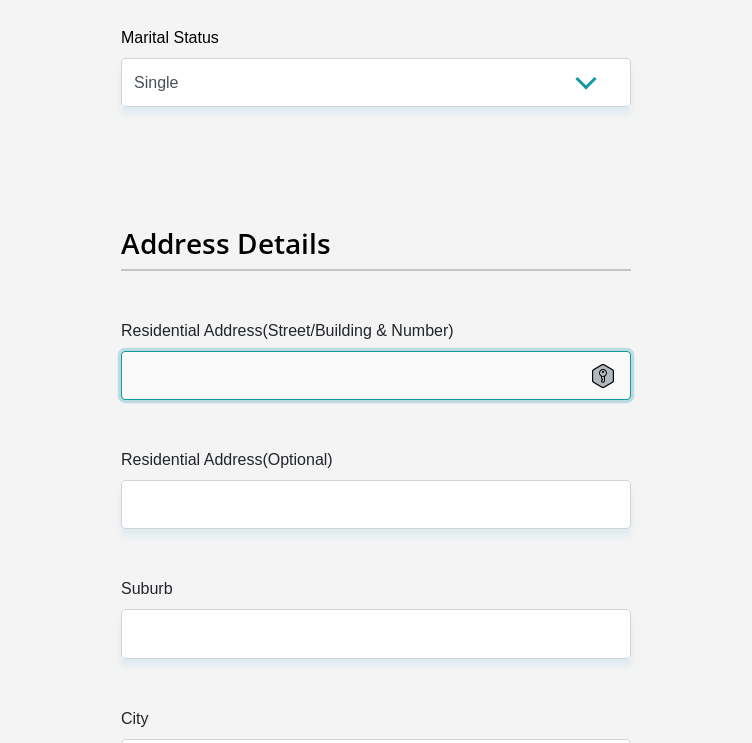click on "Residential Address(Street/Building & Number)" at bounding box center [376, 375] 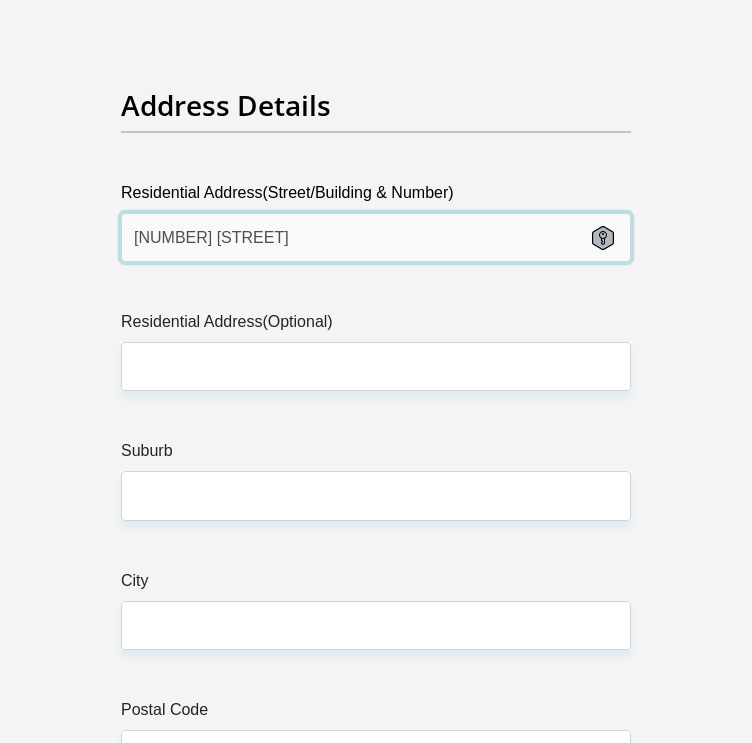 scroll, scrollTop: 1730, scrollLeft: 0, axis: vertical 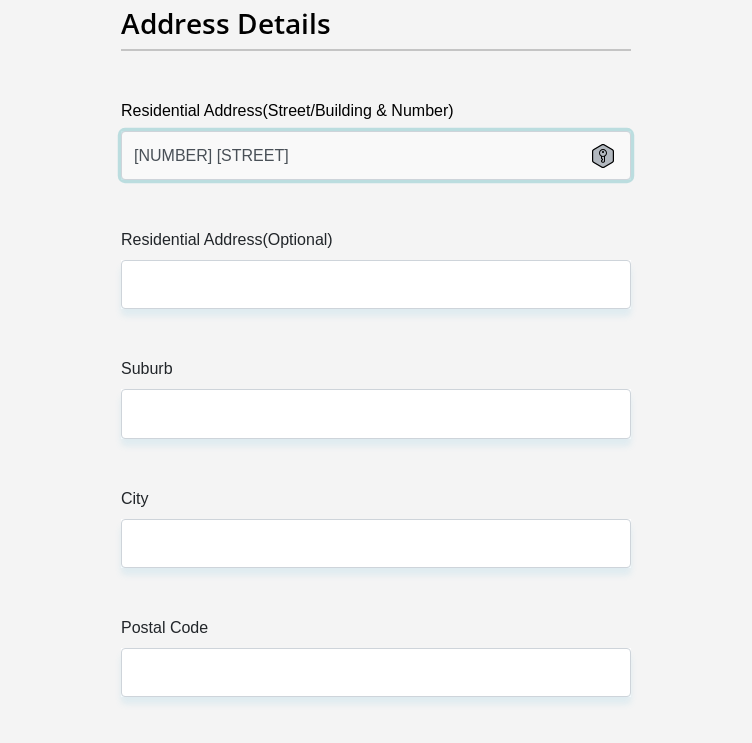 type on "[NUMBER] [STREET]" 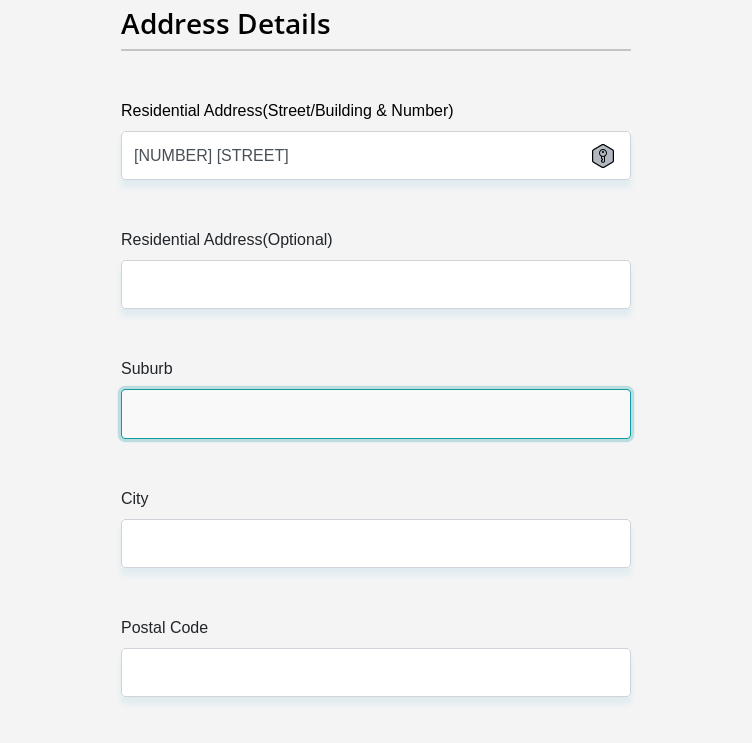 click on "Suburb" at bounding box center (376, 413) 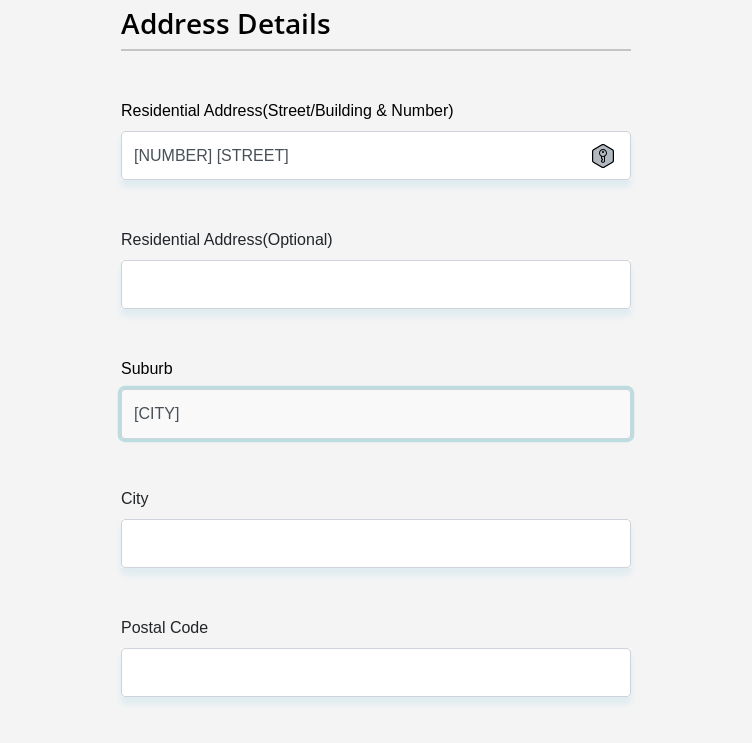 type on "[CITY]" 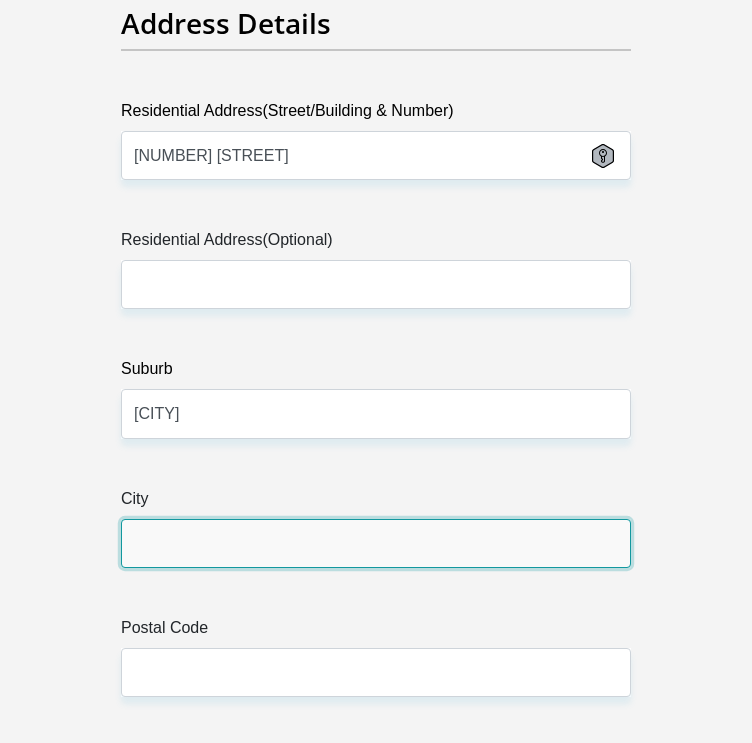 click on "City" at bounding box center (376, 543) 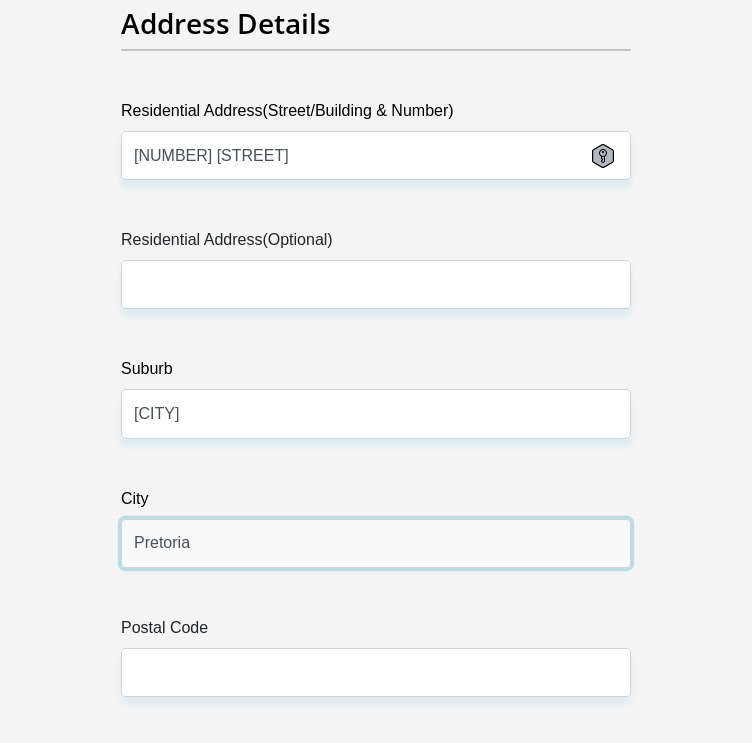 type on "Pretoria" 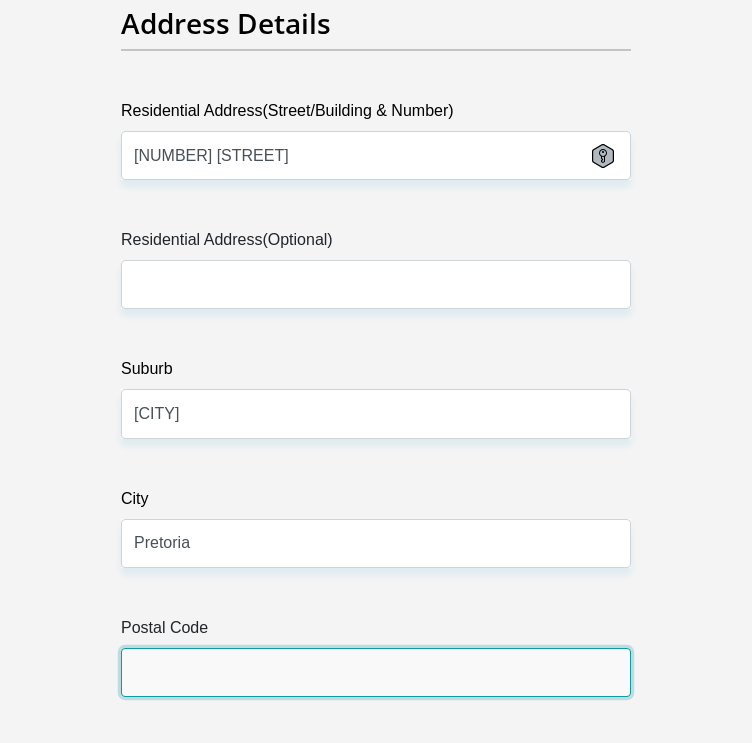 click on "Postal Code" at bounding box center [376, 672] 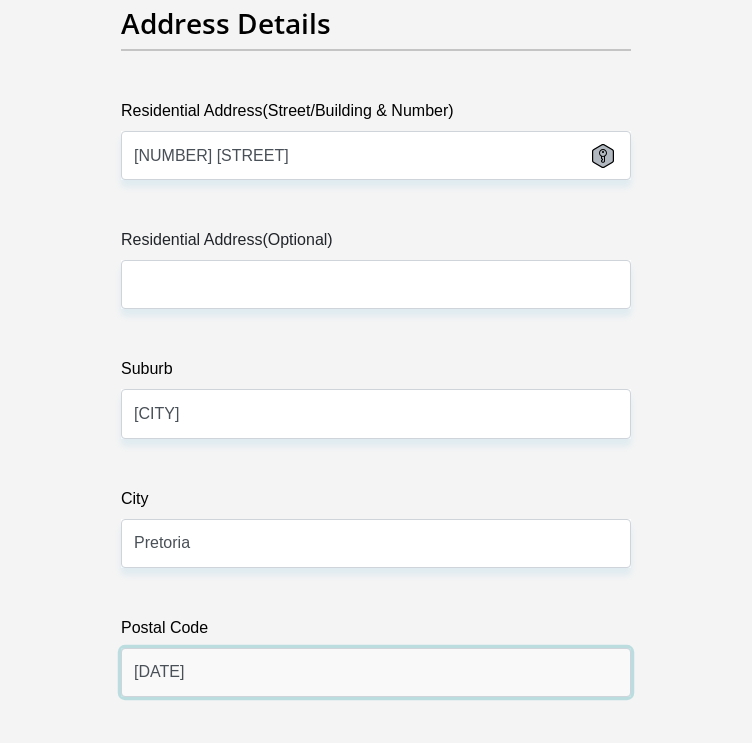 scroll, scrollTop: 2134, scrollLeft: 0, axis: vertical 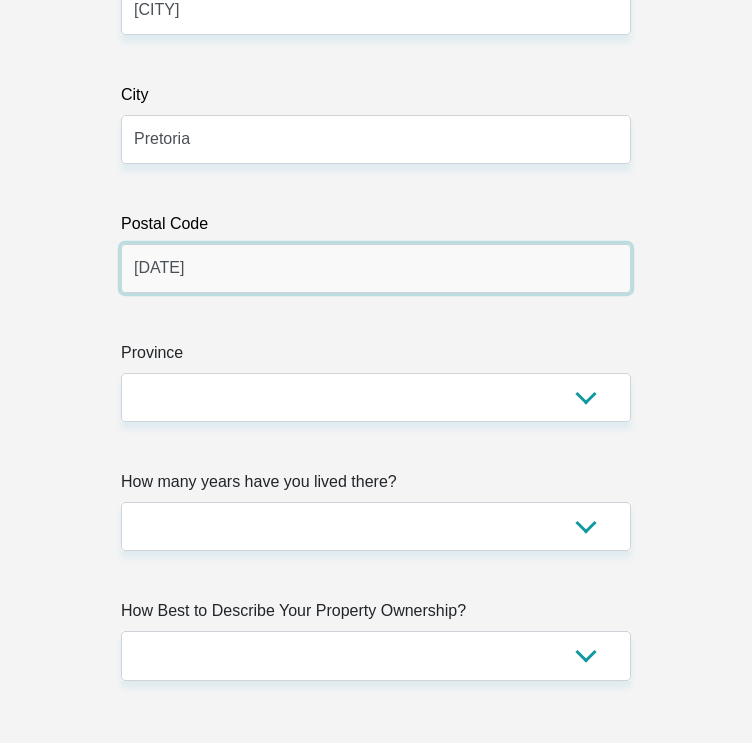 type on "[DATE]" 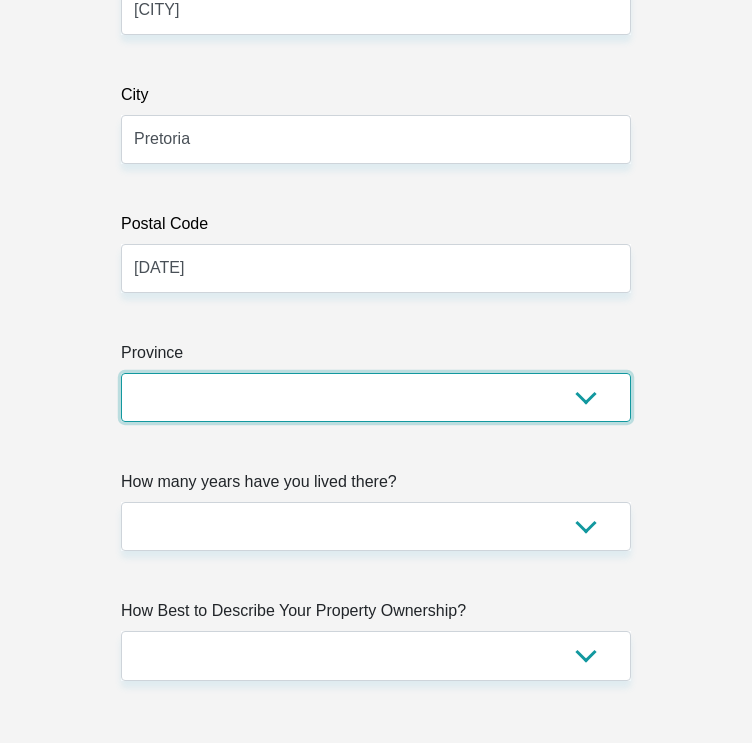 click on "Eastern Cape
Free State
Gauteng
KwaZulu-Natal
Limpopo
Mpumalanga
Northern Cape
North West
Western Cape" at bounding box center [376, 397] 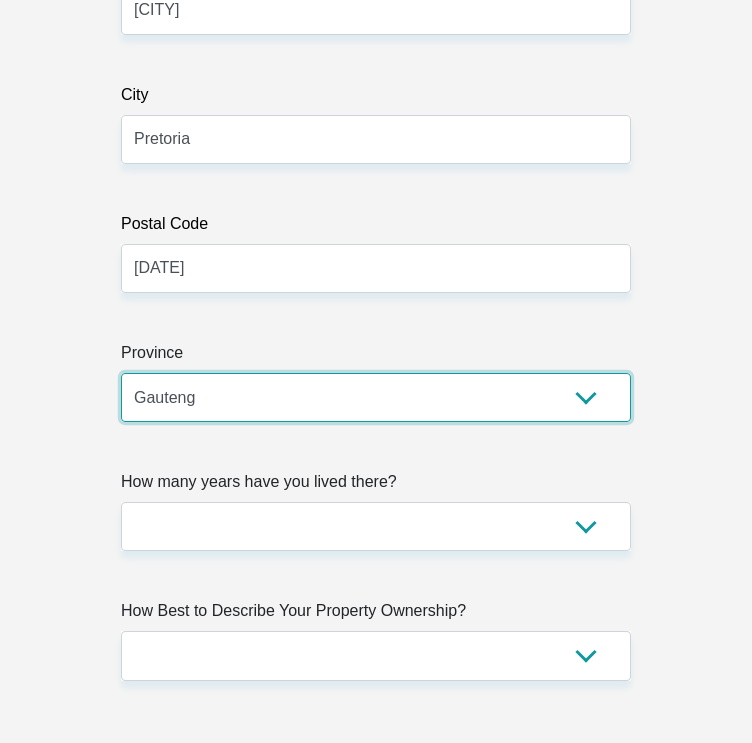 click on "Eastern Cape
Free State
Gauteng
KwaZulu-Natal
Limpopo
Mpumalanga
Northern Cape
North West
Western Cape" at bounding box center [376, 397] 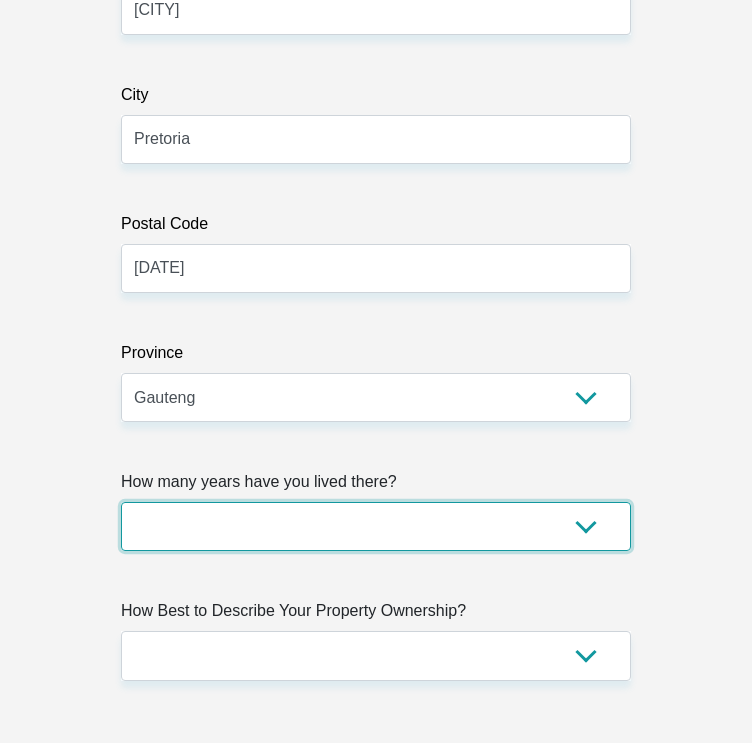 click on "less than 1 year
1-3 years
3-5 years
5+ years" at bounding box center (376, 526) 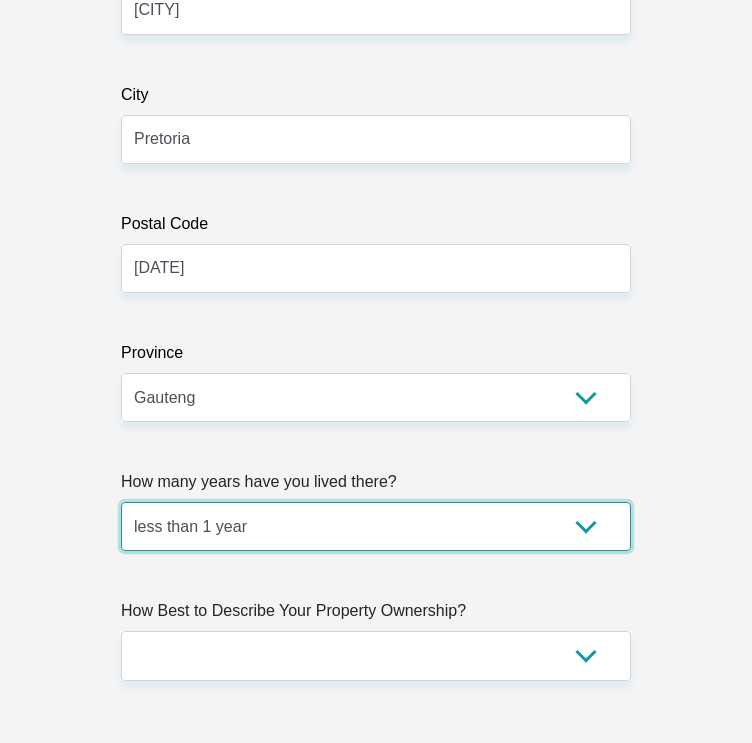 click on "less than 1 year
1-3 years
3-5 years
5+ years" at bounding box center [376, 526] 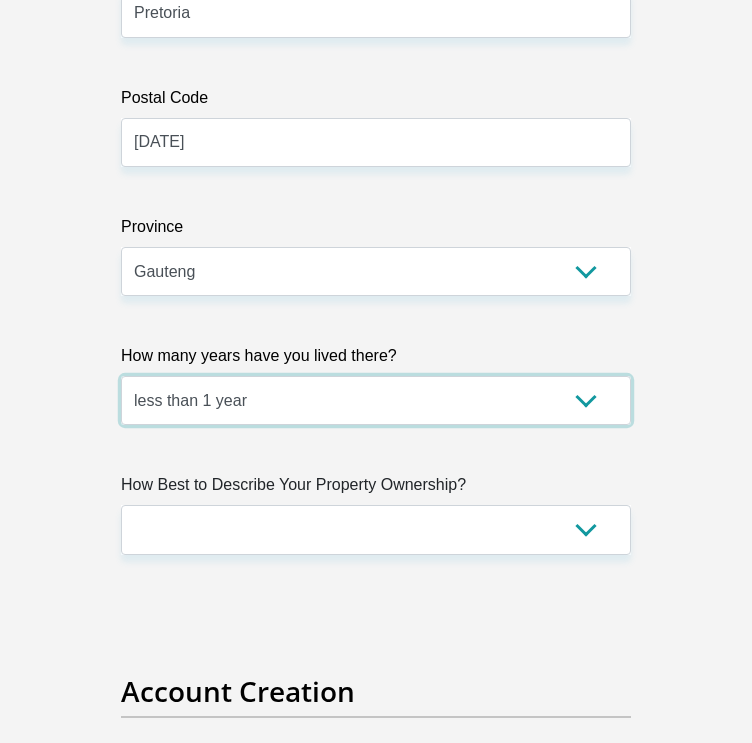 scroll, scrollTop: 2280, scrollLeft: 0, axis: vertical 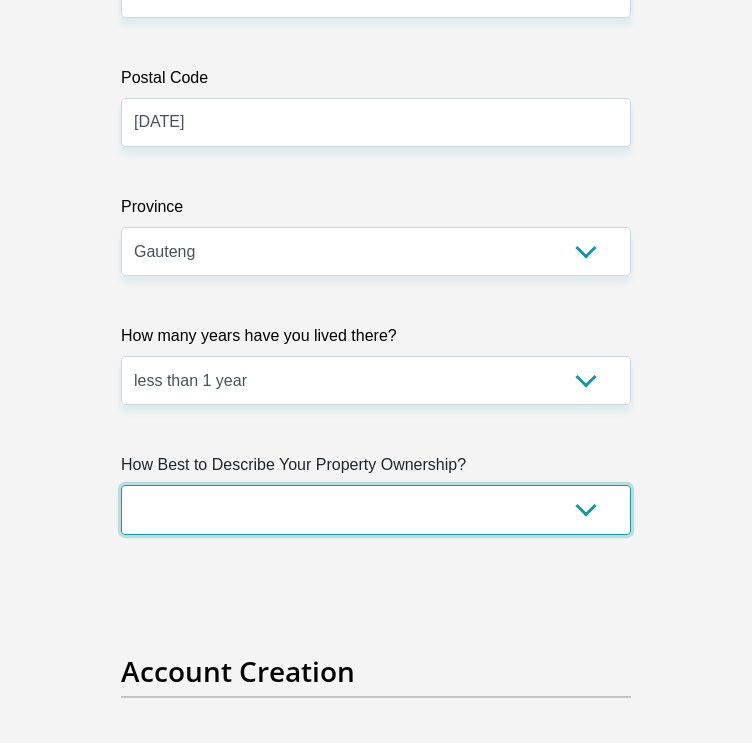 click on "Owned
Rented
Family Owned
Company Dwelling" at bounding box center (376, 509) 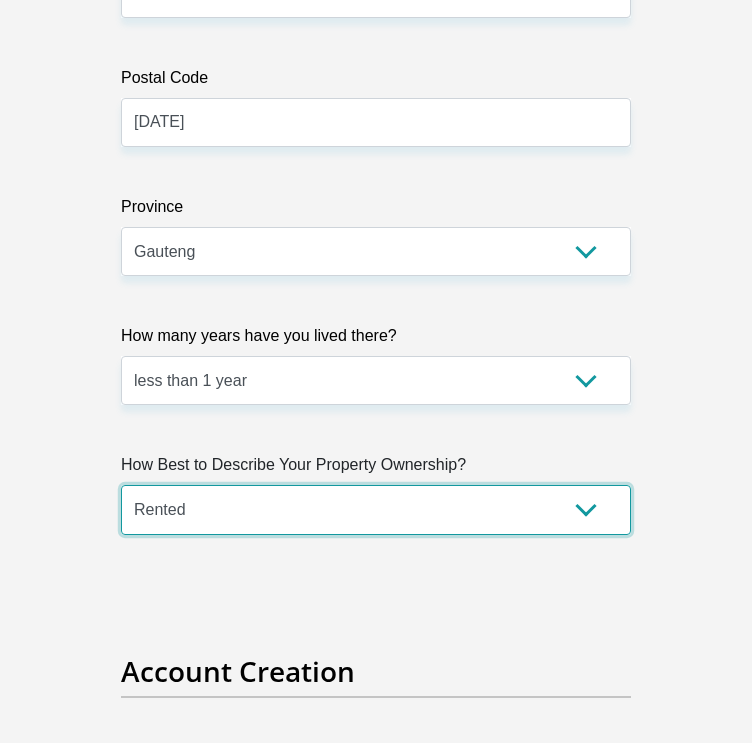 click on "Owned
Rented
Family Owned
Company Dwelling" at bounding box center (376, 509) 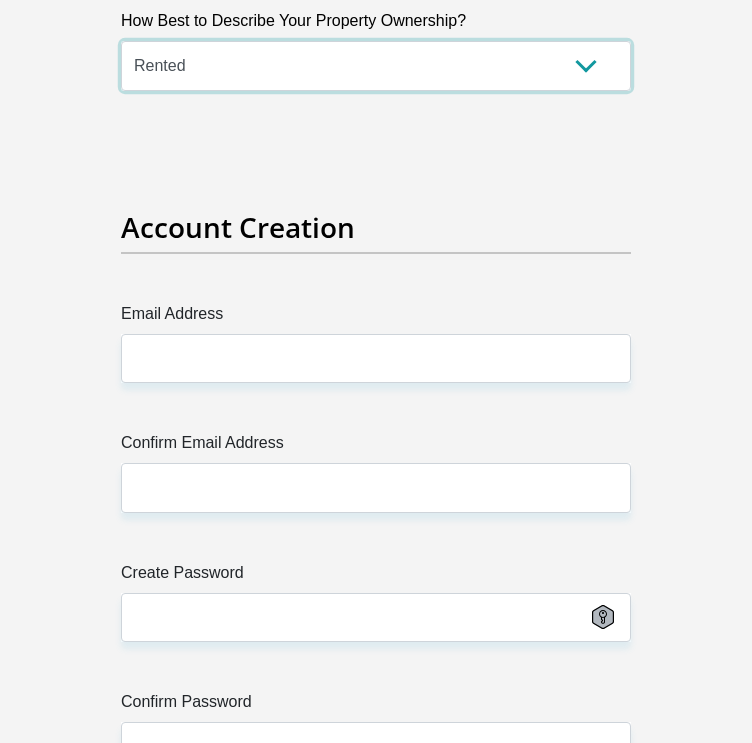 scroll, scrollTop: 2731, scrollLeft: 0, axis: vertical 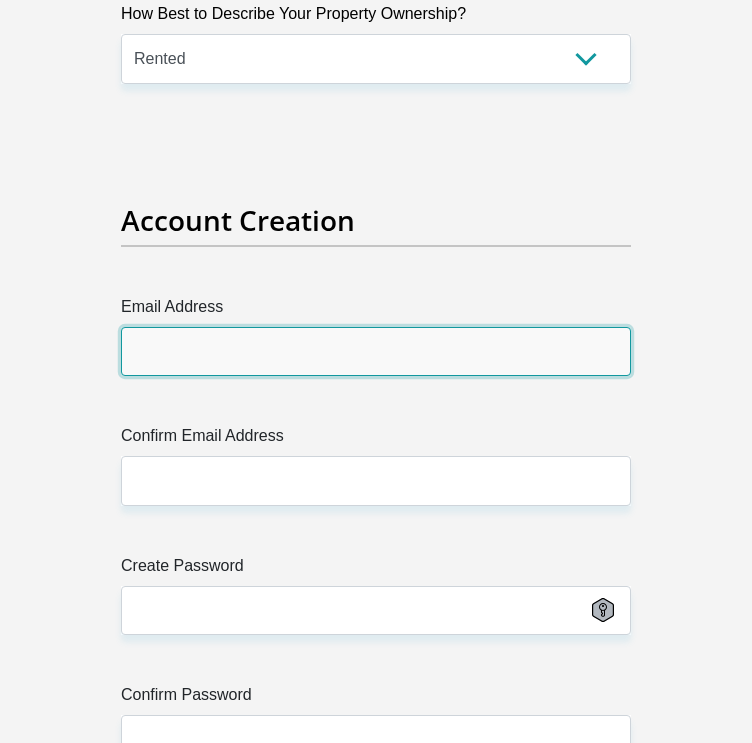 click on "Email Address" at bounding box center [376, 351] 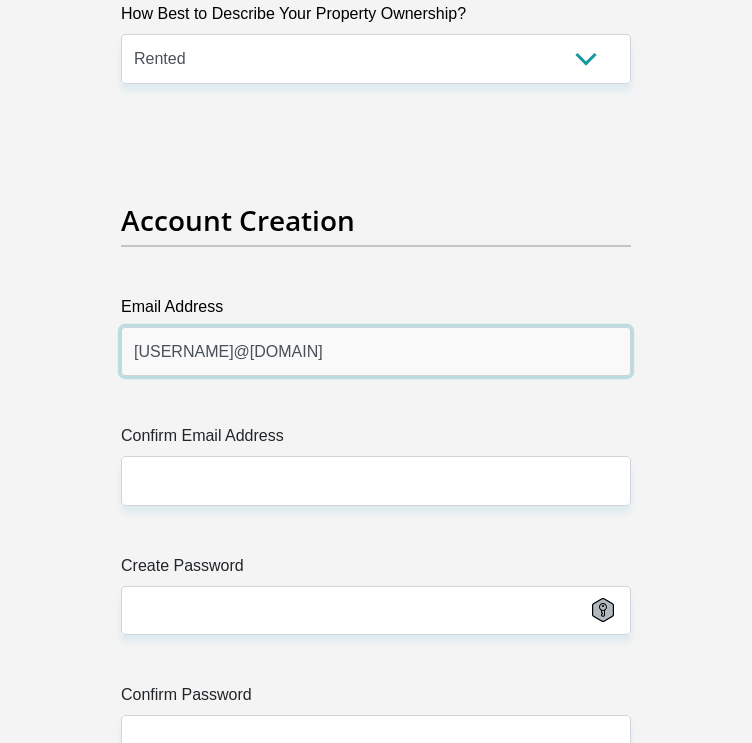 type on "[USERNAME]@[DOMAIN]" 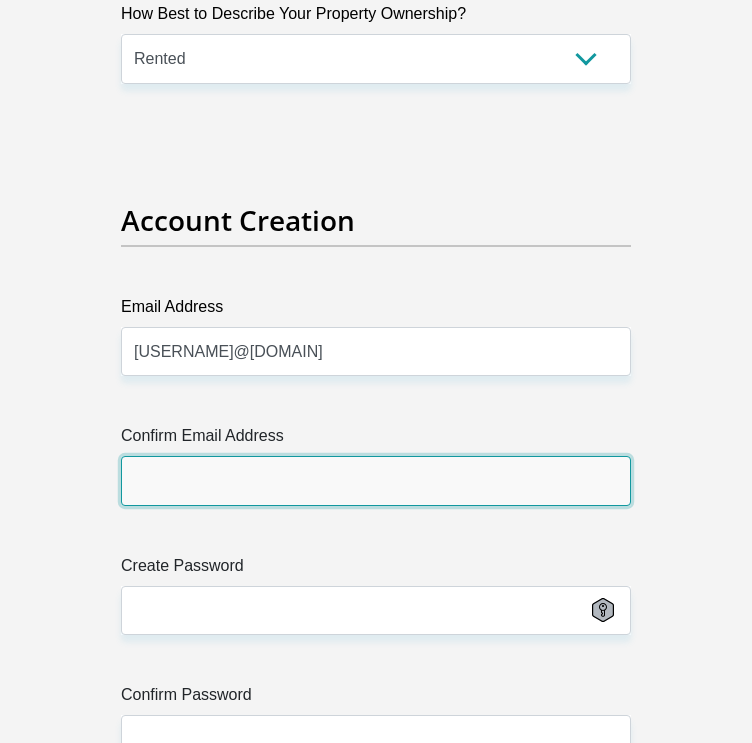 click on "Confirm Email Address" at bounding box center [376, 480] 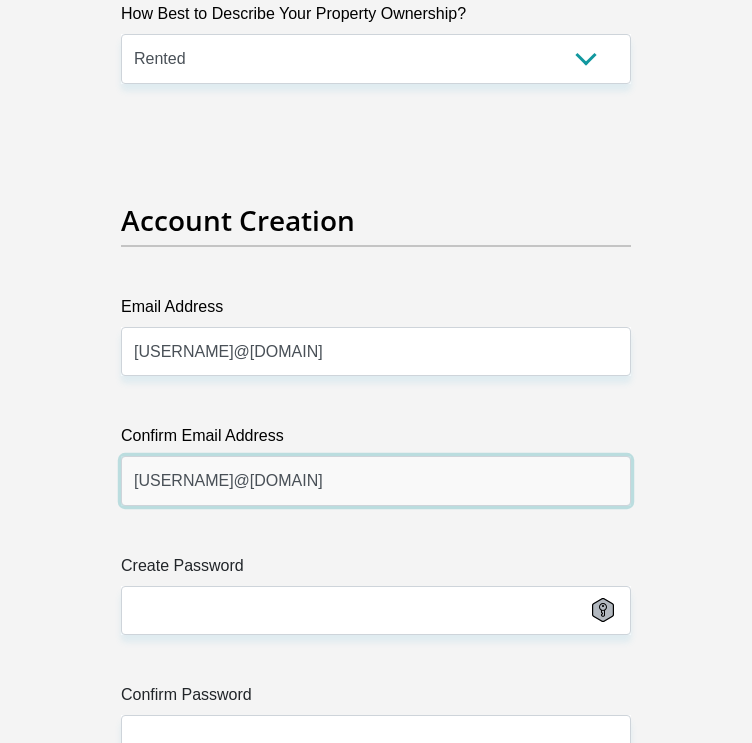 type on "[USERNAME]@[DOMAIN]" 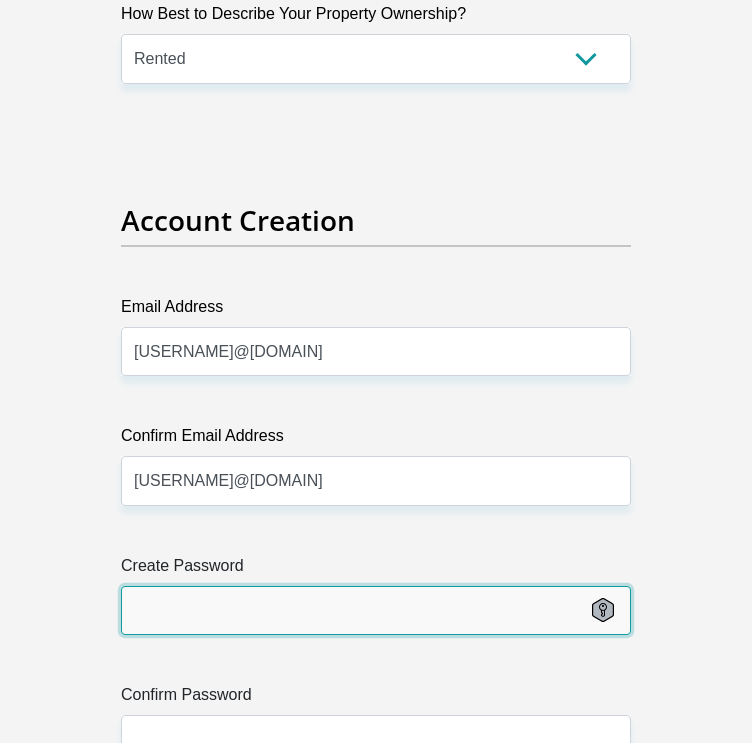 click on "Create Password" at bounding box center [376, 610] 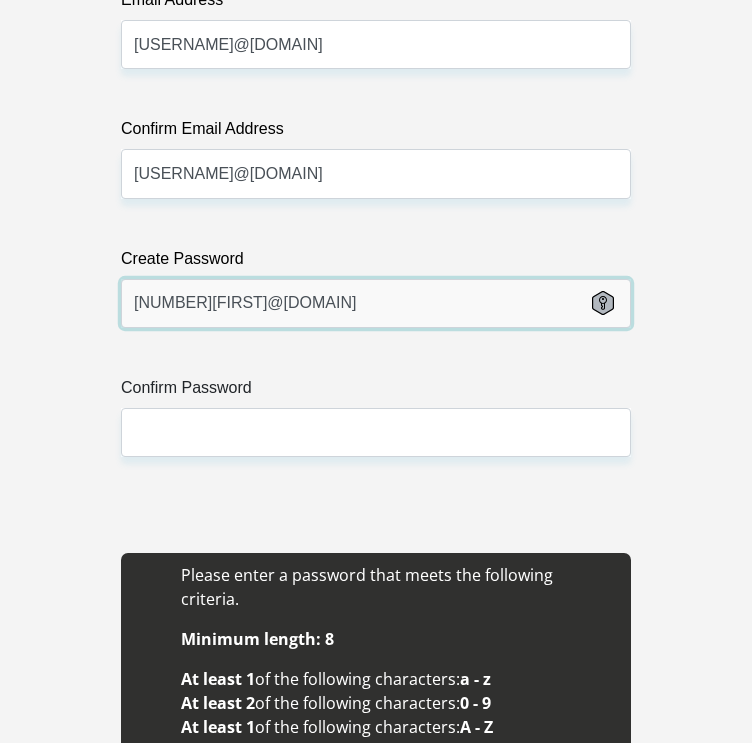 scroll, scrollTop: 3036, scrollLeft: 0, axis: vertical 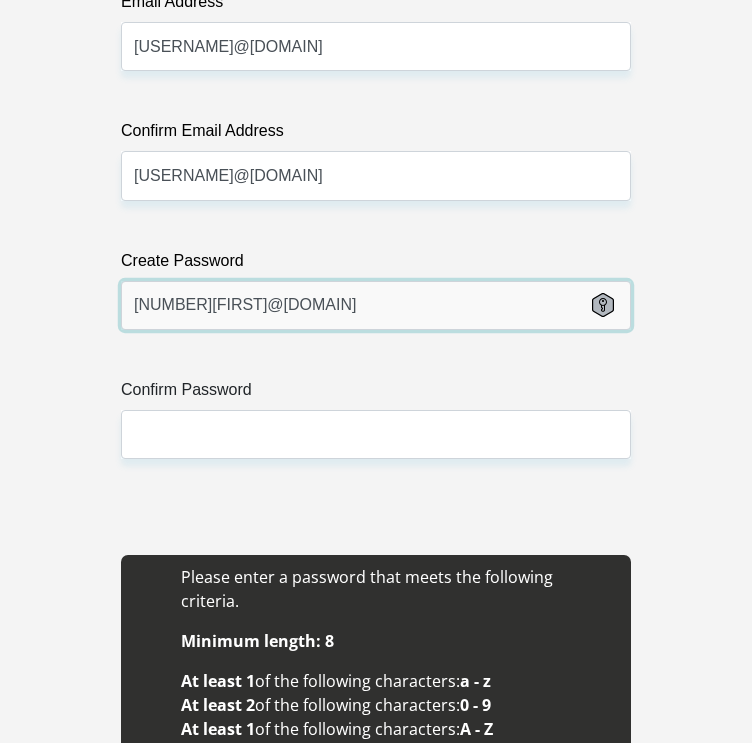 type on "[NUMBER][FIRST]@[DOMAIN]" 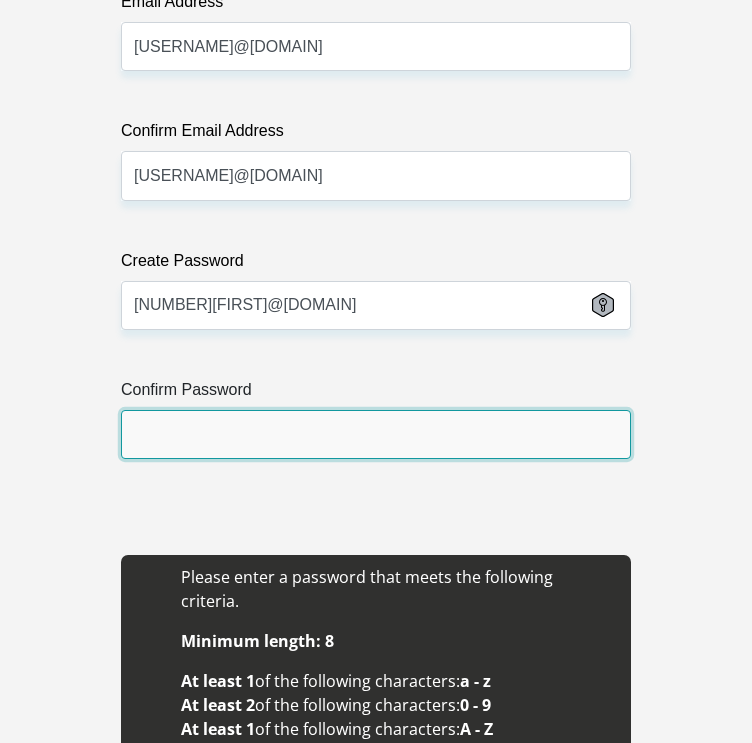 click on "Confirm Password" at bounding box center [376, 434] 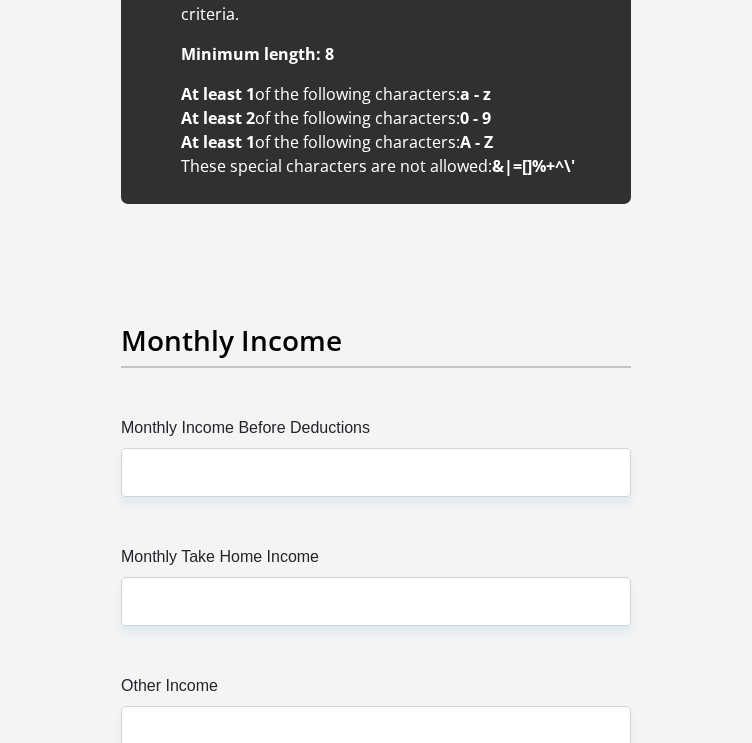 scroll, scrollTop: 3746, scrollLeft: 0, axis: vertical 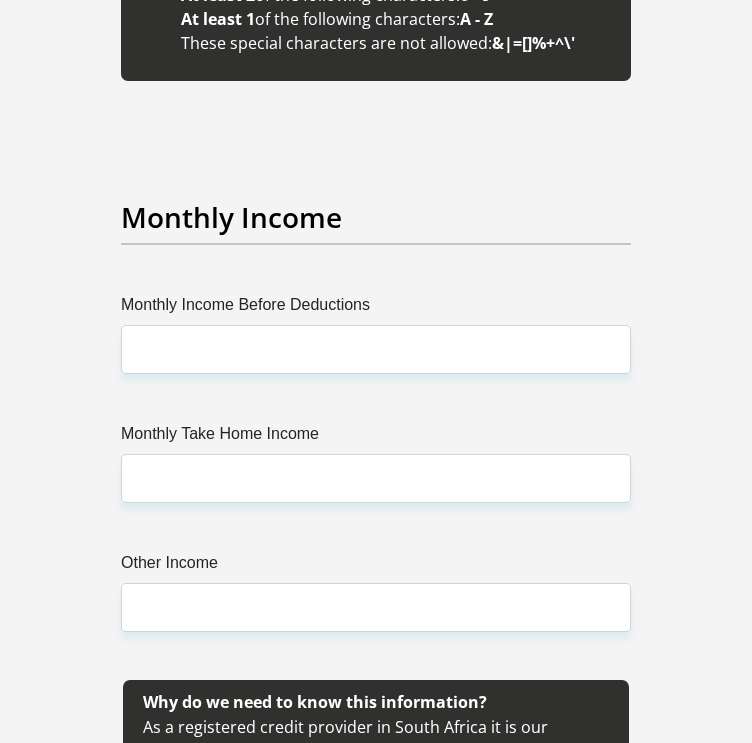 type on "[NUMBER][FIRST]@[DOMAIN]" 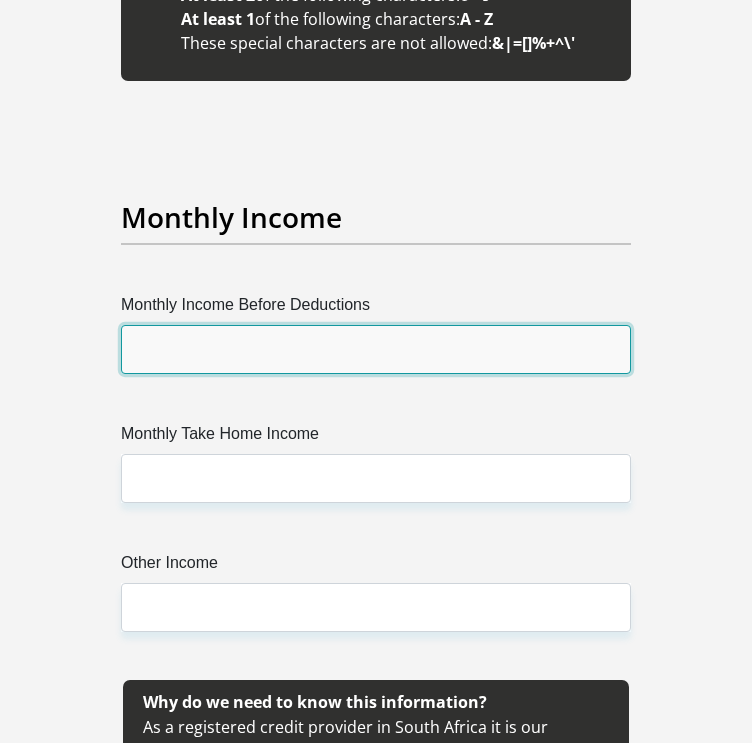 click on "Monthly Income Before Deductions" at bounding box center [376, 349] 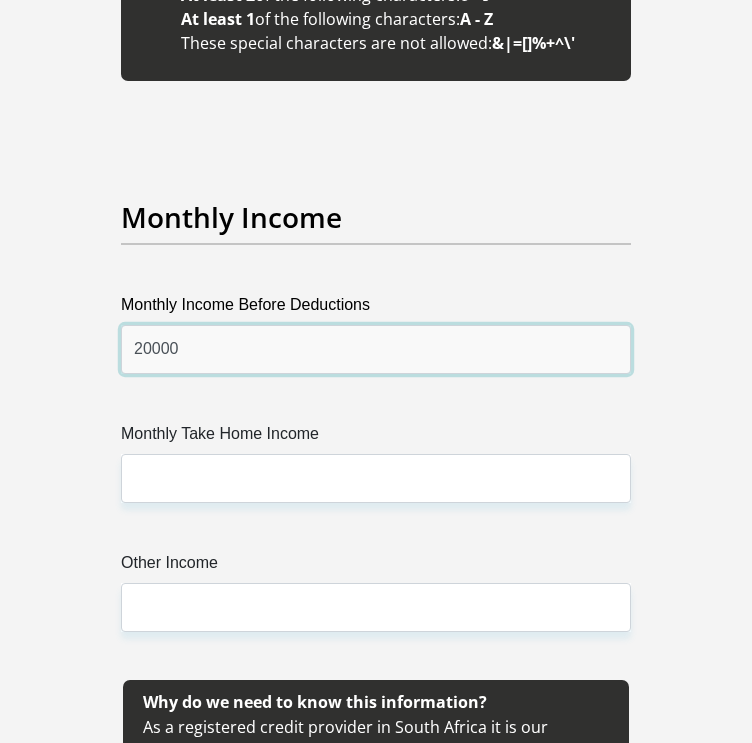 click on "20000" at bounding box center [376, 349] 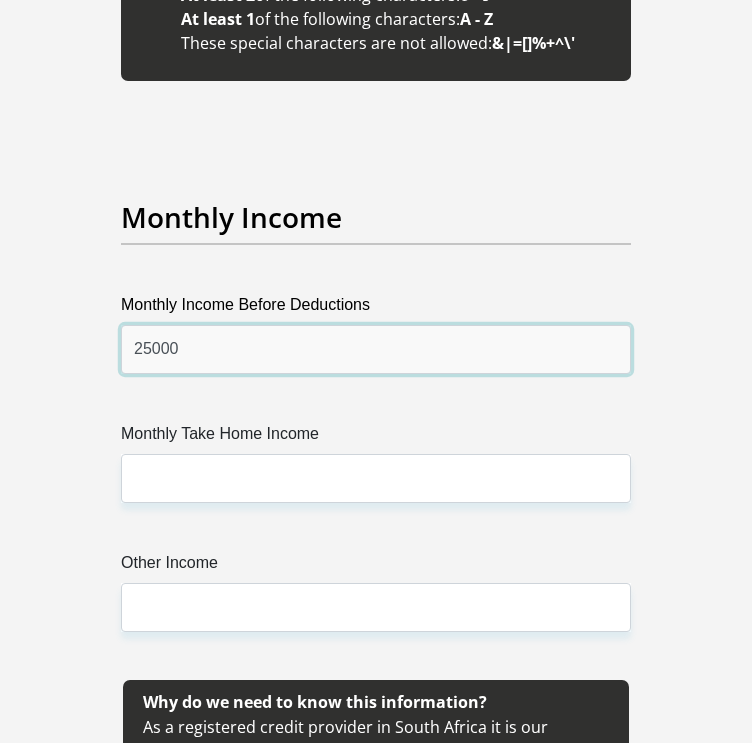 type on "25000" 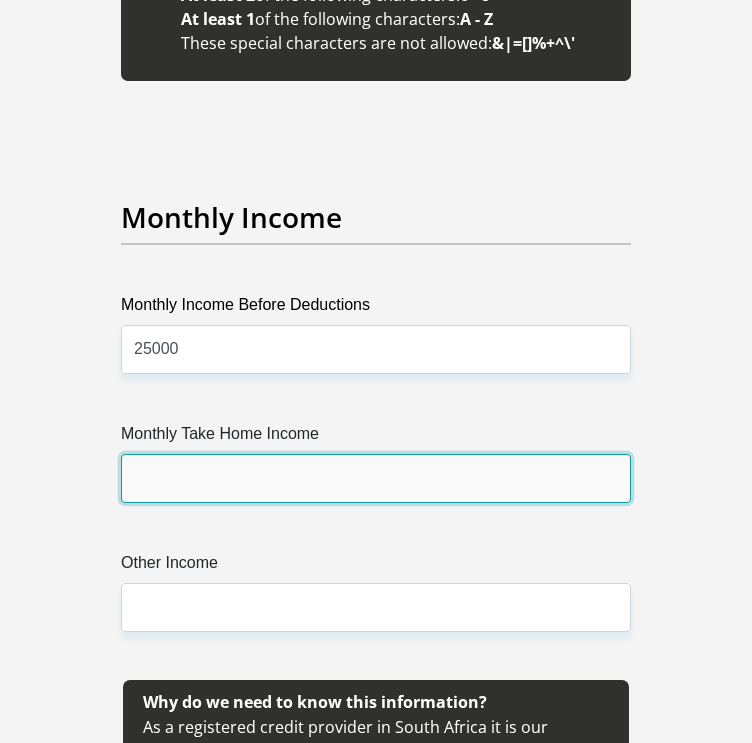 click on "Monthly Take Home Income" at bounding box center [376, 478] 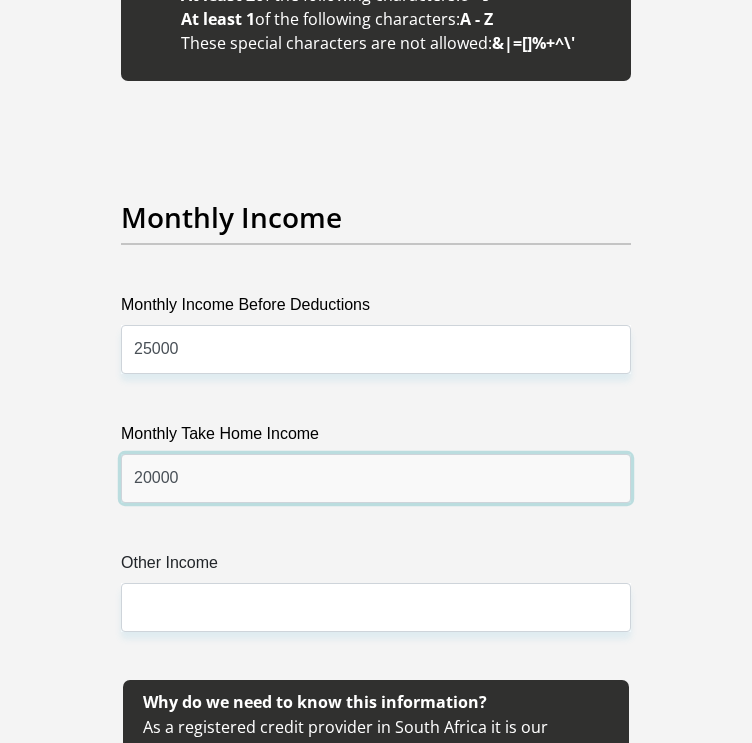 type on "20000" 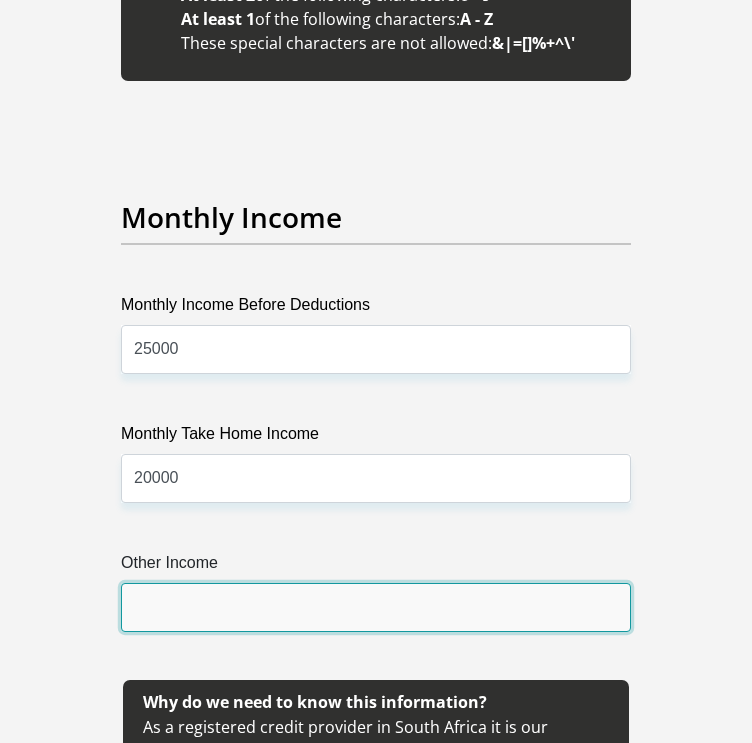 click on "Other Income" at bounding box center (376, 607) 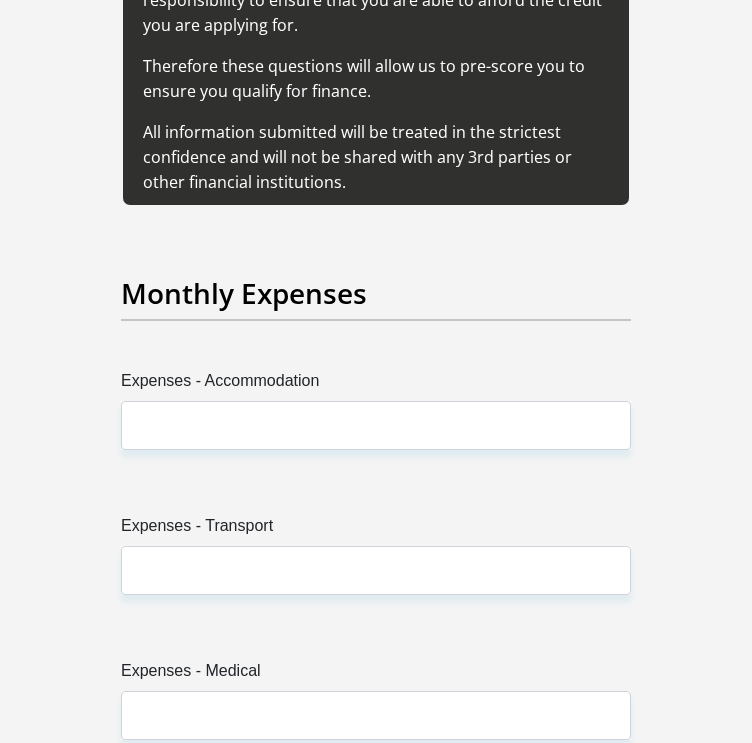 scroll, scrollTop: 4515, scrollLeft: 0, axis: vertical 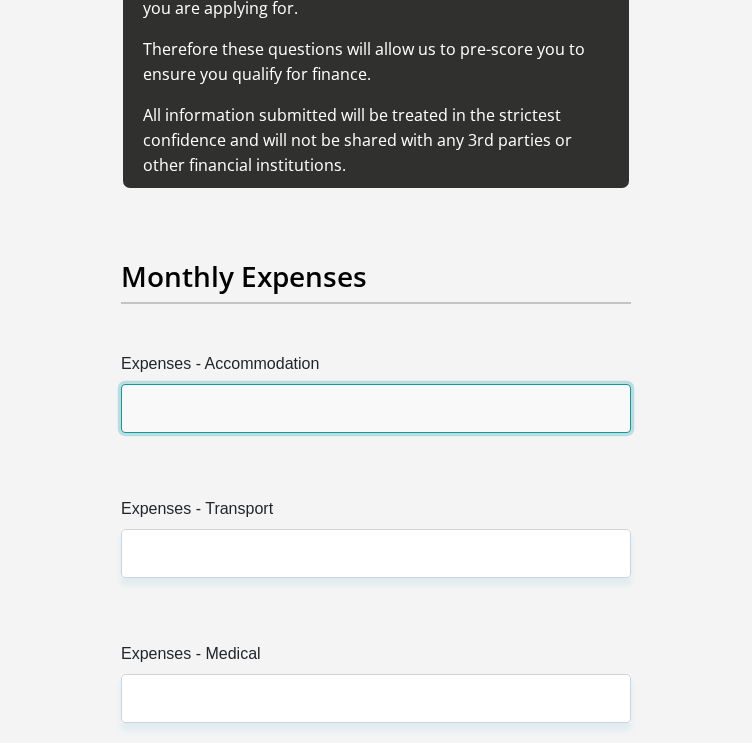 click on "Expenses - Accommodation" at bounding box center [376, 408] 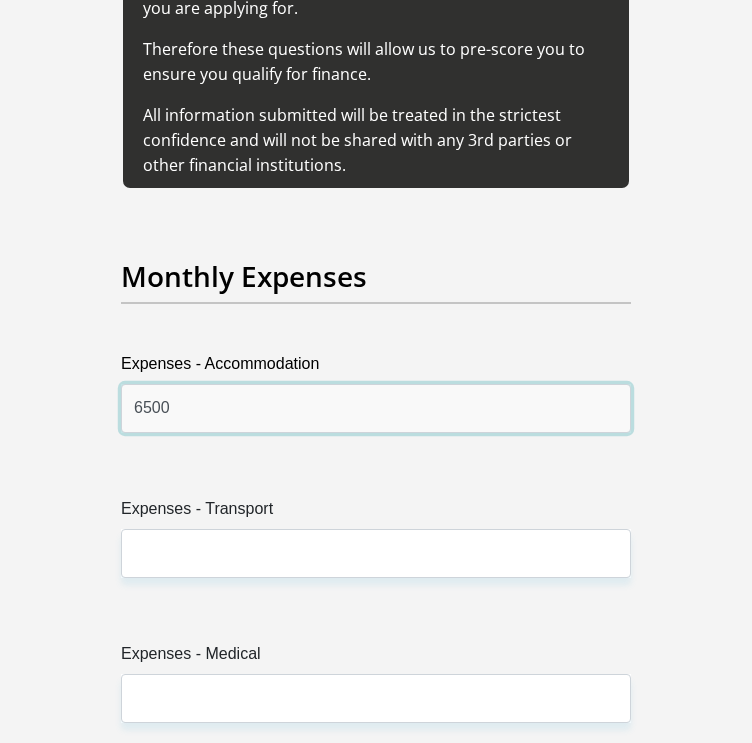 type on "6500" 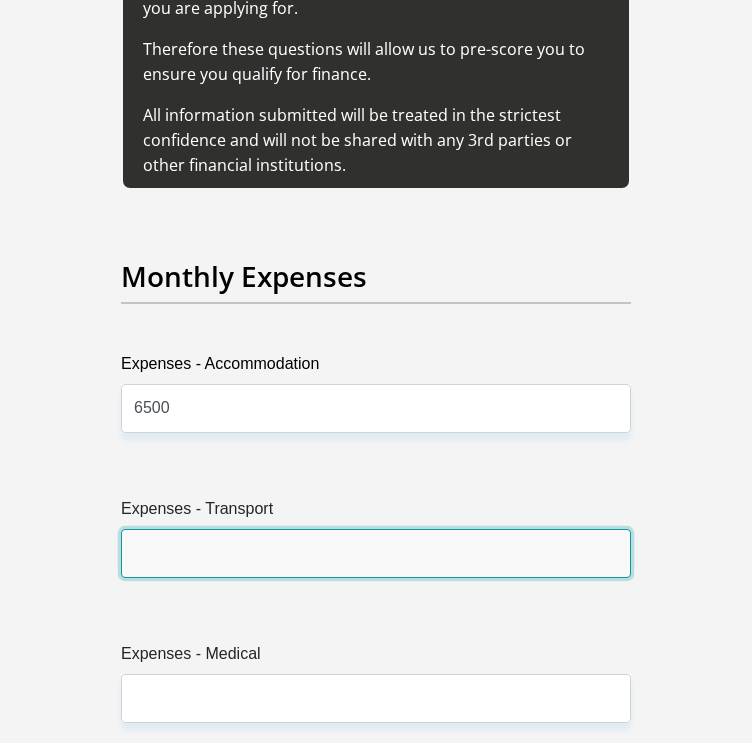 click on "Expenses - Transport" at bounding box center [376, 553] 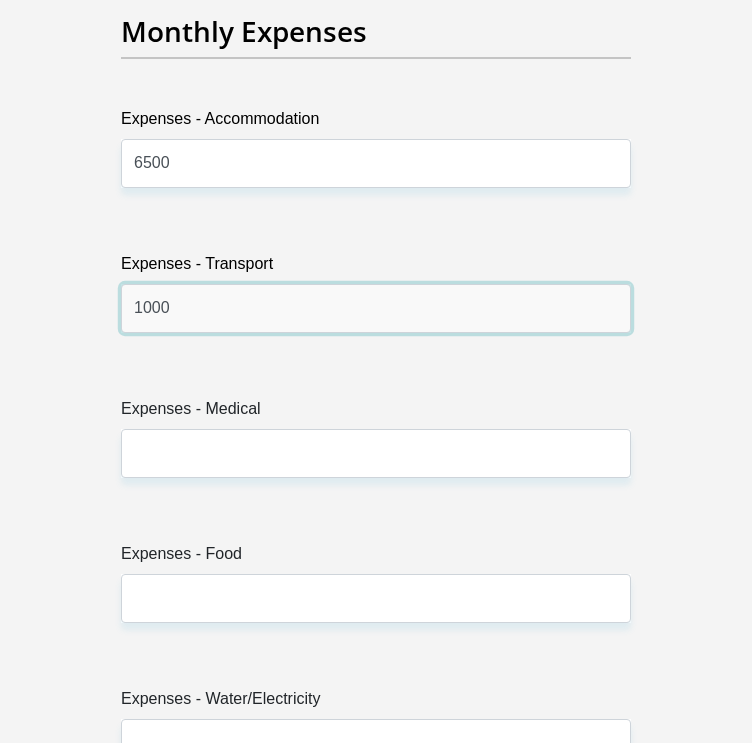 scroll, scrollTop: 4788, scrollLeft: 0, axis: vertical 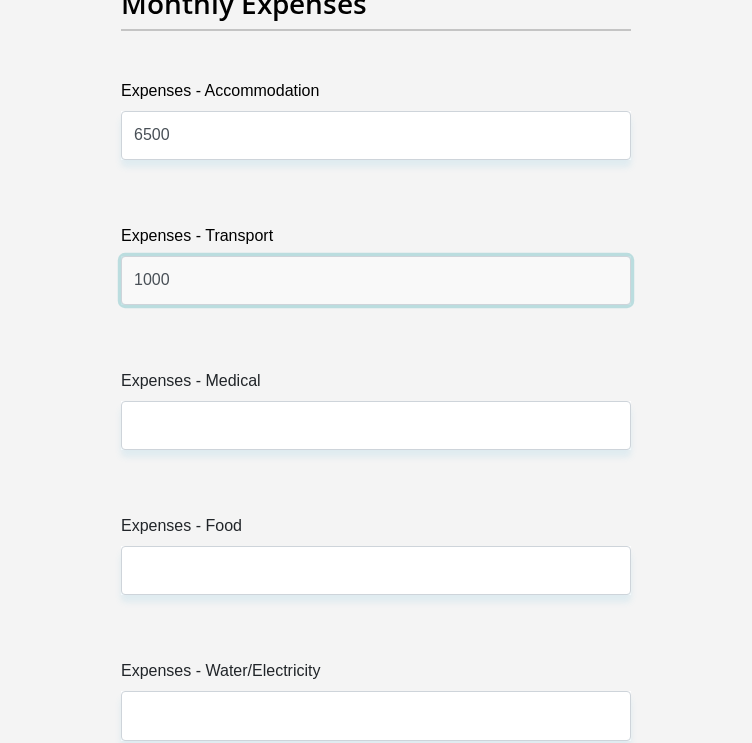 type on "1000" 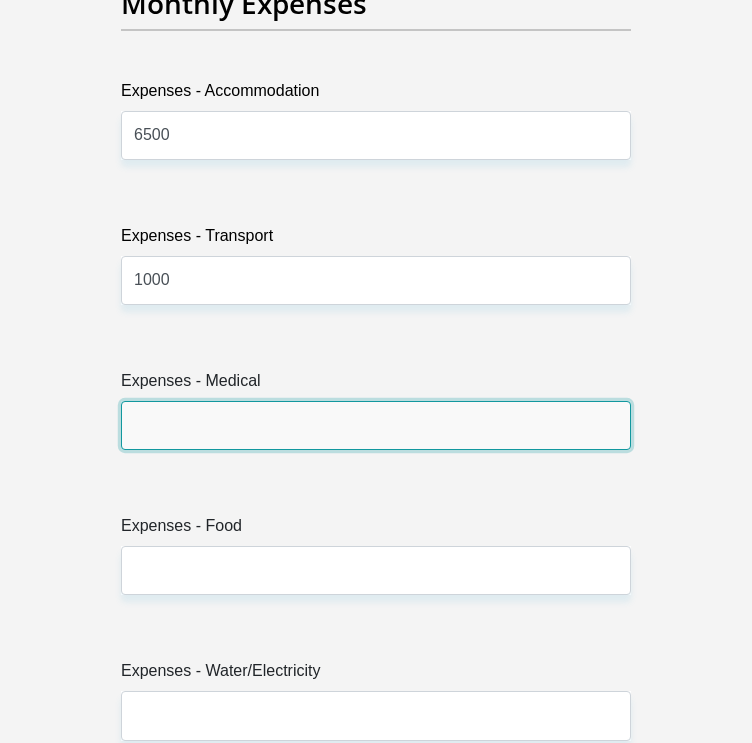 click on "Expenses - Medical" at bounding box center (376, 425) 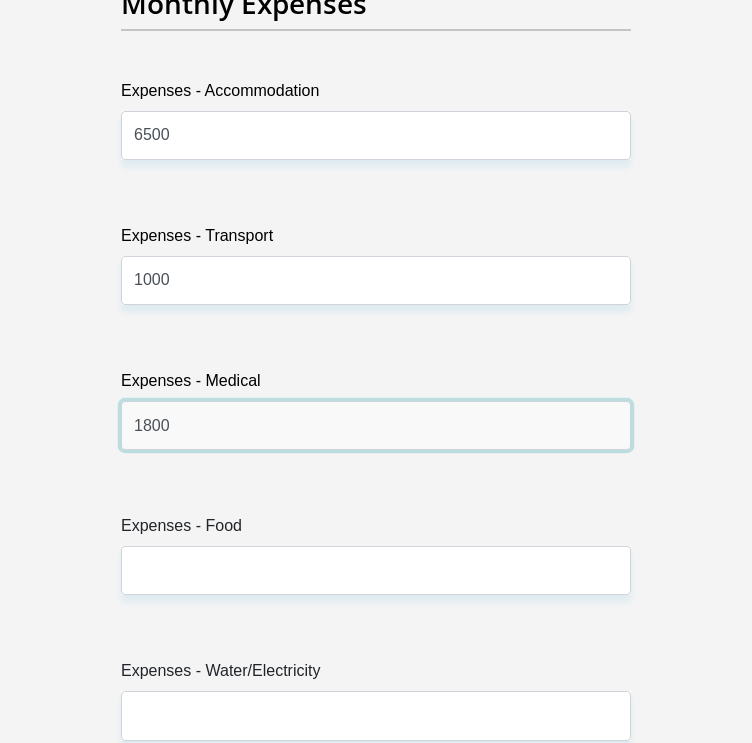 type on "1800" 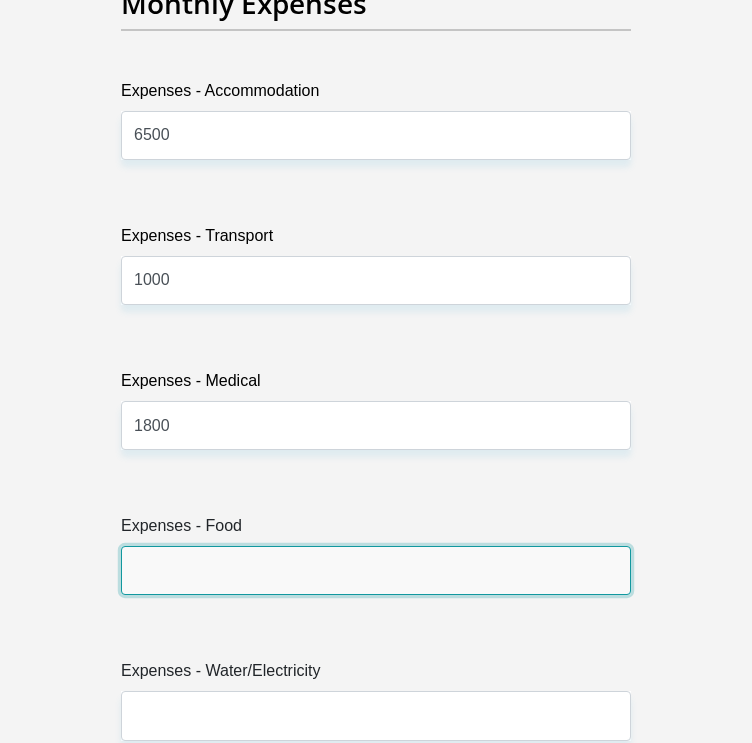 click on "Expenses - Food" at bounding box center [376, 570] 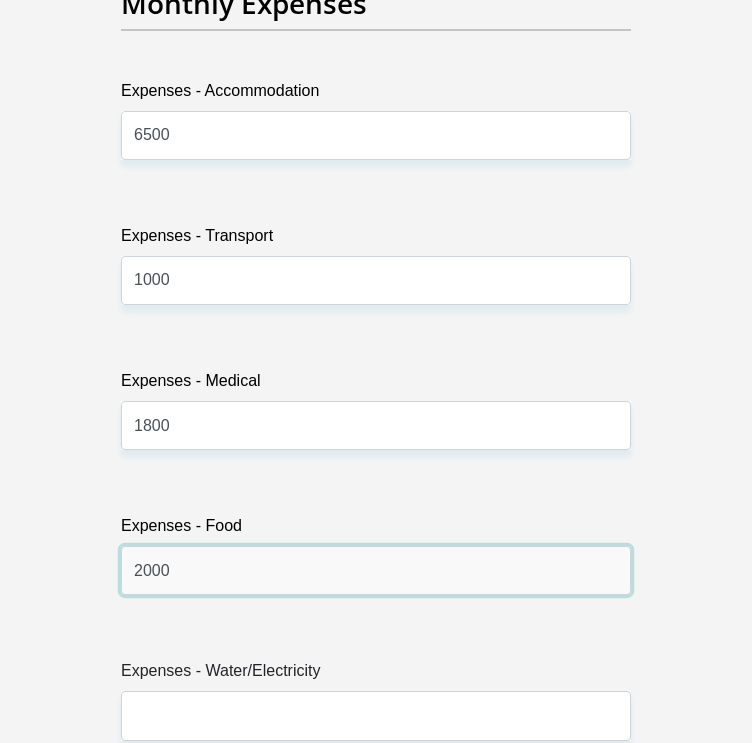 scroll, scrollTop: 4964, scrollLeft: 0, axis: vertical 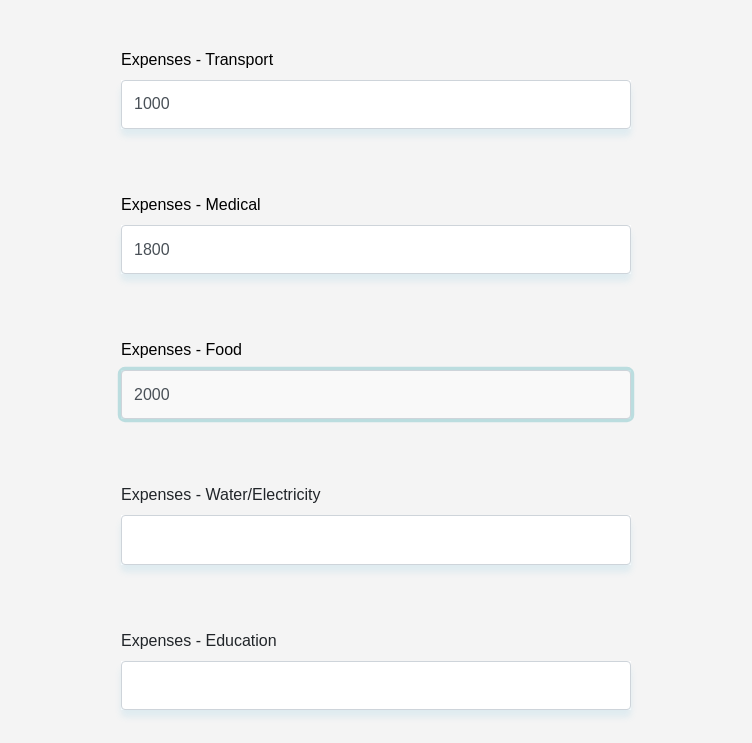 type on "2000" 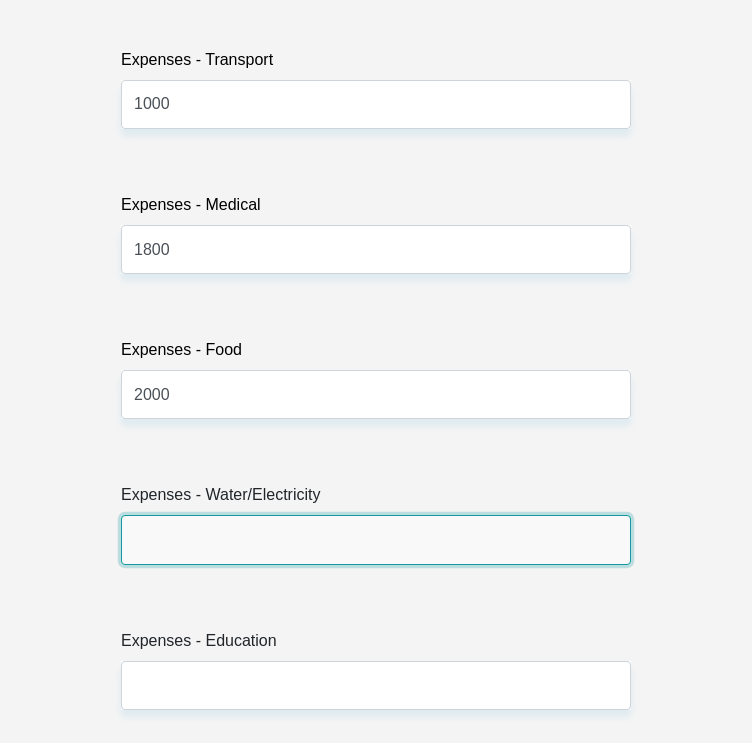 click on "Expenses - Water/Electricity" at bounding box center (376, 539) 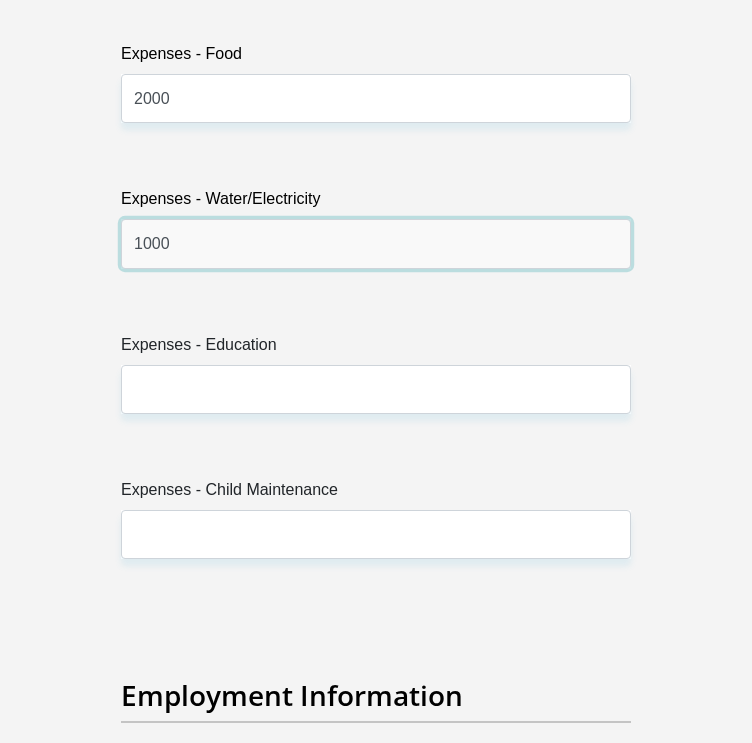 scroll, scrollTop: 5262, scrollLeft: 0, axis: vertical 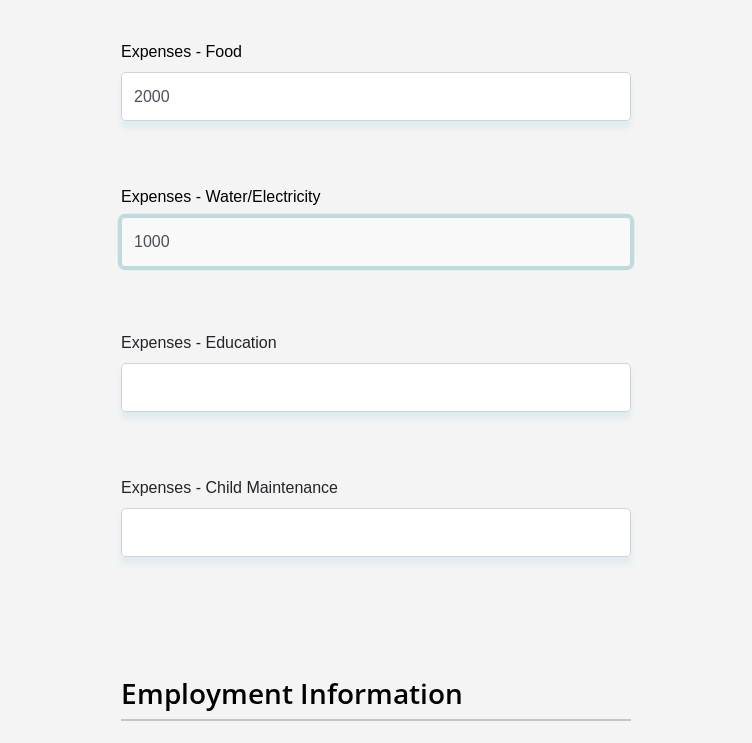 type on "1000" 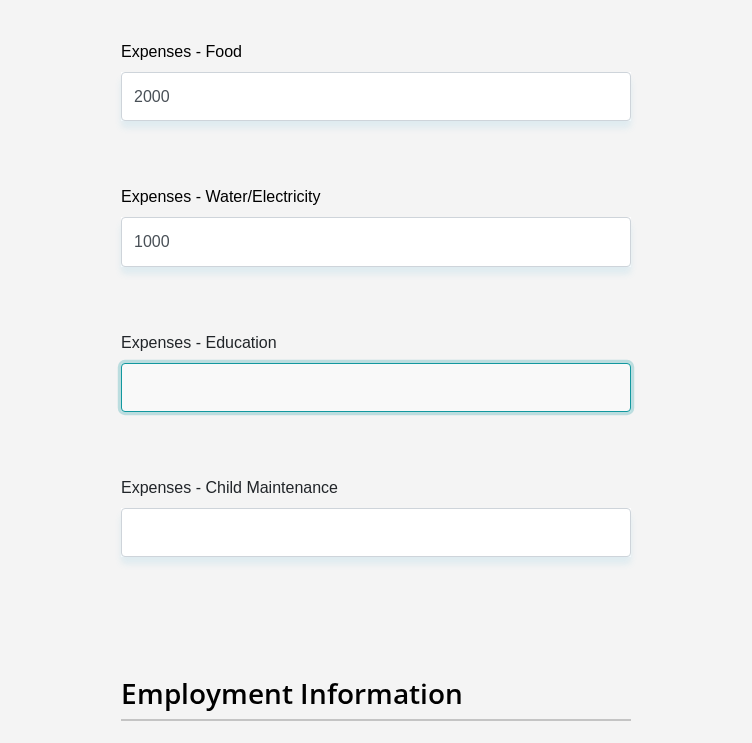 click on "Expenses - Education" at bounding box center (376, 387) 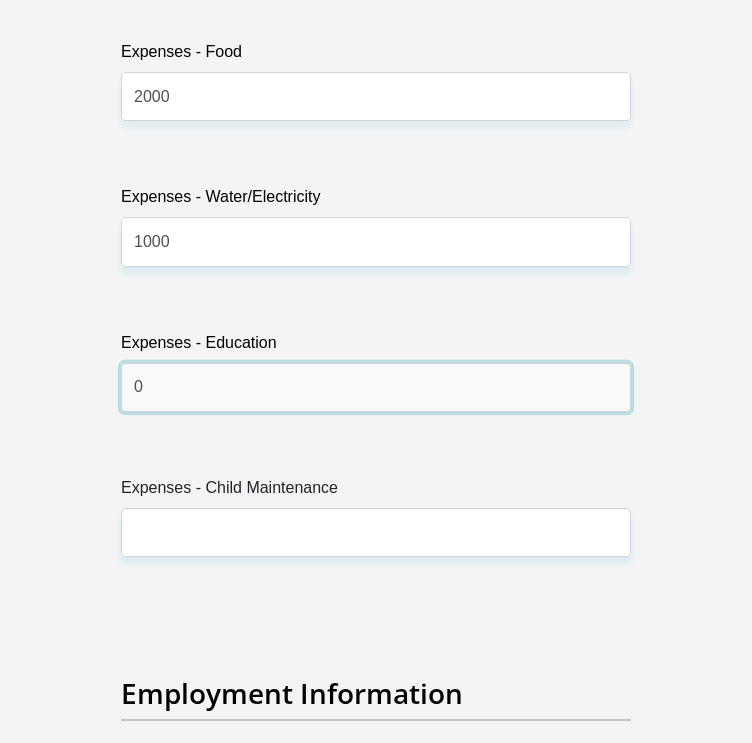 type on "0" 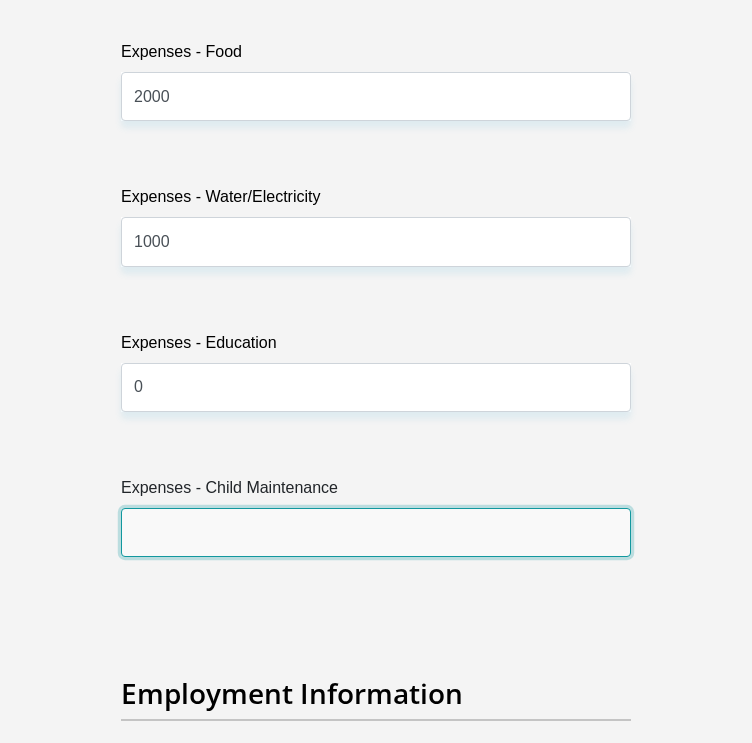 click on "Expenses - Child Maintenance" at bounding box center [376, 532] 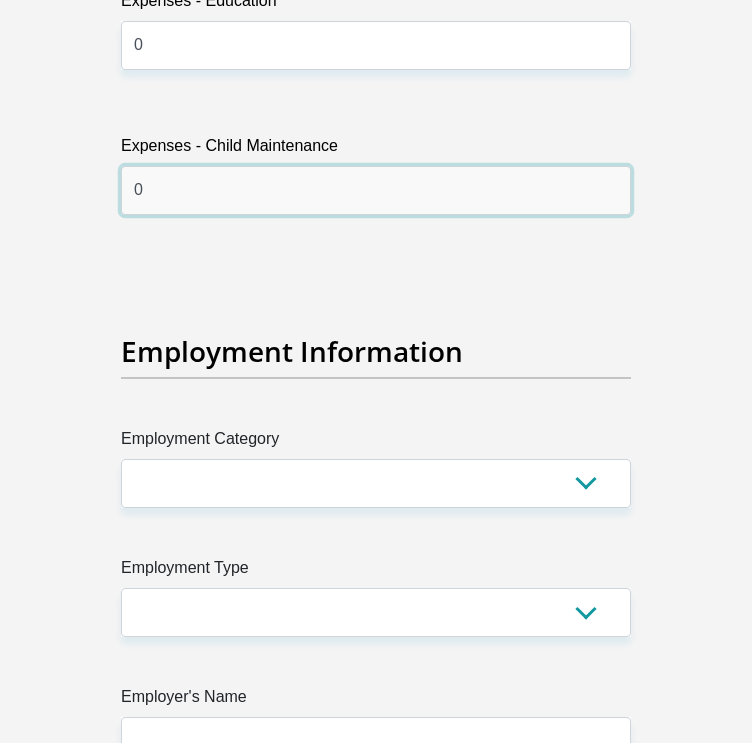 scroll, scrollTop: 5611, scrollLeft: 0, axis: vertical 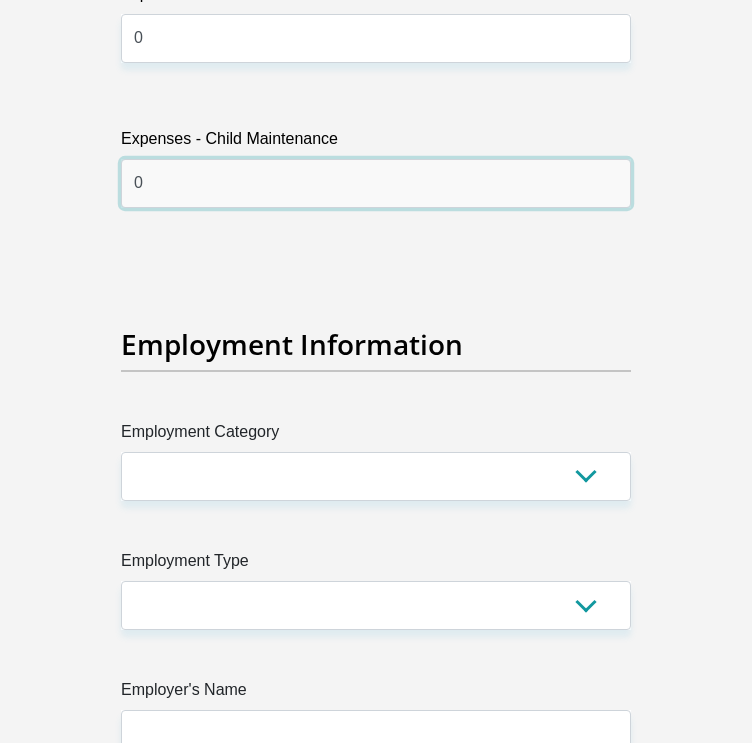 type on "0" 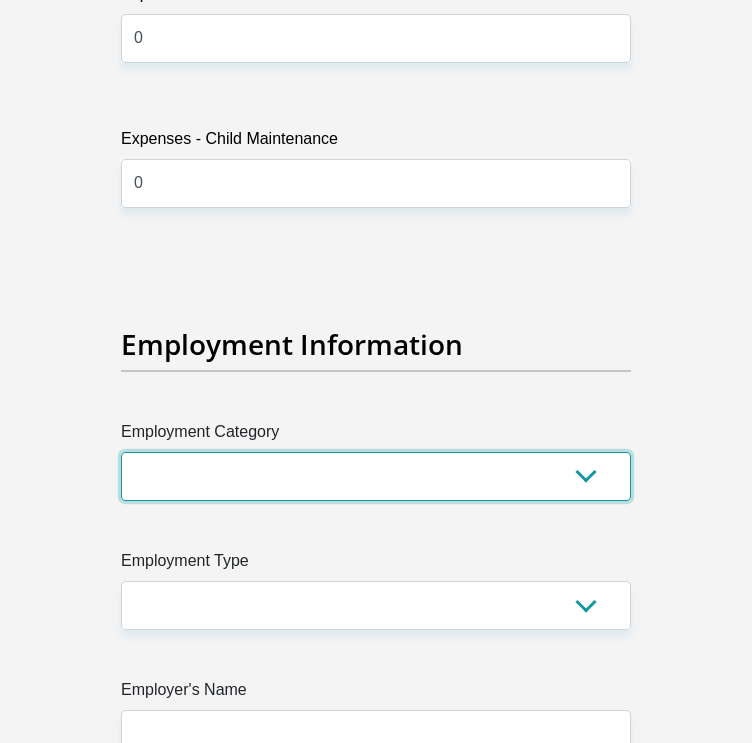 click on "AGRICULTURE
ALCOHOL & TOBACCO
CONSTRUCTION MATERIALS
METALLURGY
EQUIPMENT FOR RENEWABLE ENERGY
SPECIALIZED CONTRACTORS
CAR
GAMING (INCL. INTERNET
OTHER WHOLESALE
UNLICENSED PHARMACEUTICALS
CURRENCY EXCHANGE HOUSES
OTHER FINANCIAL INSTITUTIONS & INSURANCE
REAL ESTATE AGENTS
OIL & GAS
OTHER MATERIALS (E.G. IRON ORE)
PRECIOUS STONES & PRECIOUS METALS
POLITICAL ORGANIZATIONS
RELIGIOUS ORGANIZATIONS(NOT SECTS)
ACTI. HAVING BUSINESS DEAL WITH PUBLIC ADMINISTRATION
LAUNDROMATS" at bounding box center [376, 476] 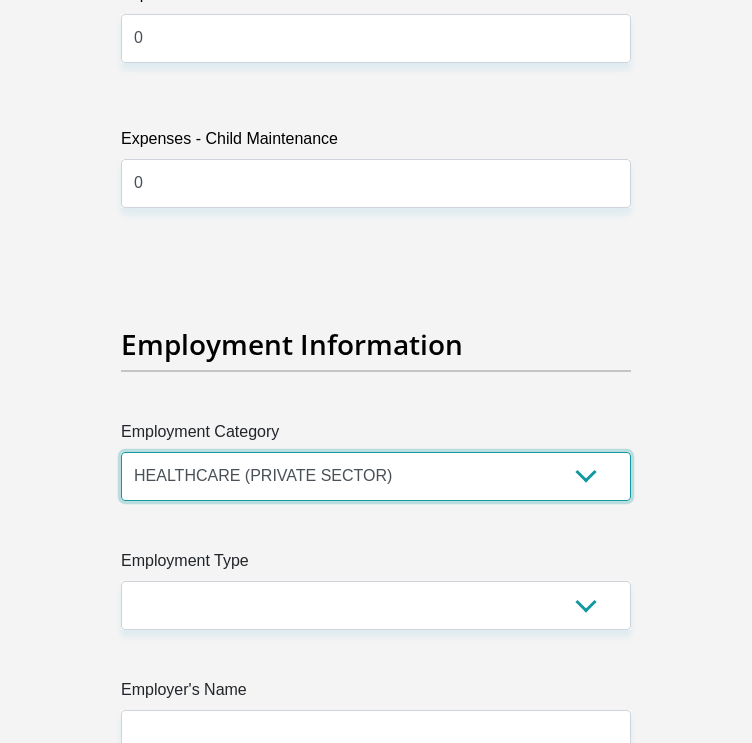 click on "AGRICULTURE
ALCOHOL & TOBACCO
CONSTRUCTION MATERIALS
METALLURGY
EQUIPMENT FOR RENEWABLE ENERGY
SPECIALIZED CONTRACTORS
CAR
GAMING (INCL. INTERNET
OTHER WHOLESALE
UNLICENSED PHARMACEUTICALS
CURRENCY EXCHANGE HOUSES
OTHER FINANCIAL INSTITUTIONS & INSURANCE
REAL ESTATE AGENTS
OIL & GAS
OTHER MATERIALS (E.G. IRON ORE)
PRECIOUS STONES & PRECIOUS METALS
POLITICAL ORGANIZATIONS
RELIGIOUS ORGANIZATIONS(NOT SECTS)
ACTI. HAVING BUSINESS DEAL WITH PUBLIC ADMINISTRATION
LAUNDROMATS" at bounding box center (376, 476) 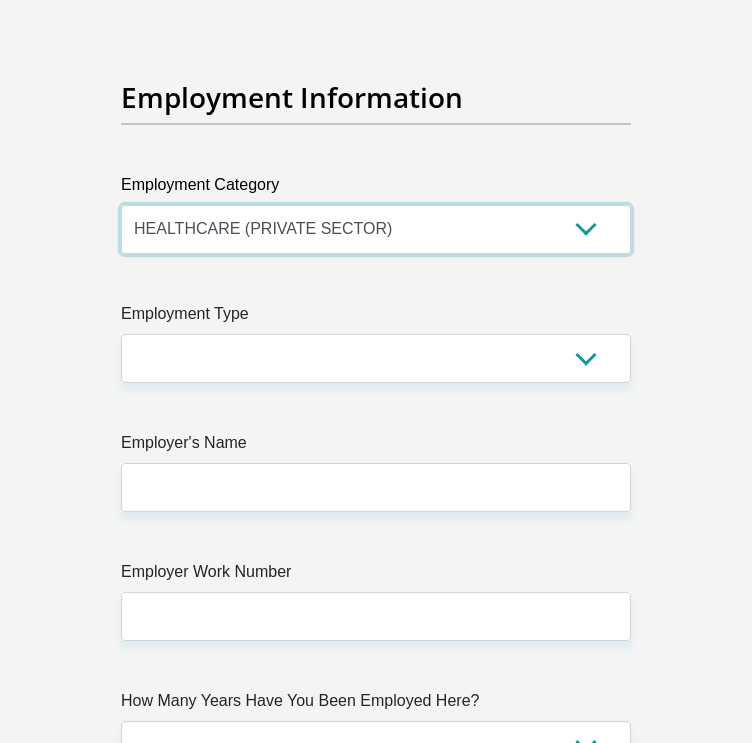 scroll, scrollTop: 5859, scrollLeft: 0, axis: vertical 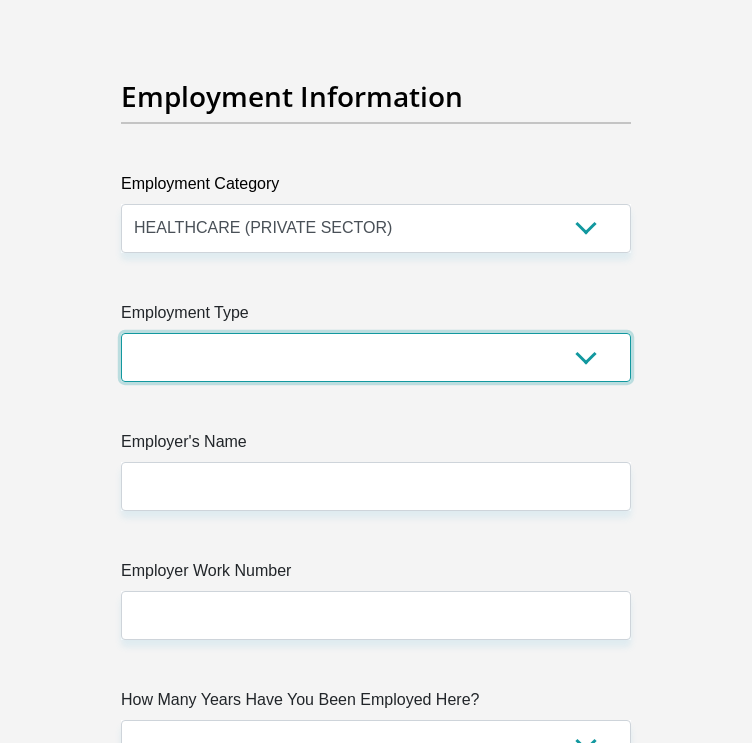 click on "College/Lecturer
Craft Seller
Creative
Driver
Executive
Farmer
Forces - Non Commissioned
Forces - Officer
Hawker
Housewife
Labourer
Licenced Professional
Manager
Miner
Non Licenced Professional
Office Staff/Clerk
Outside Worker
Pensioner
Permanent Teacher
Production/Manufacturing
Sales
Self-Employed
Semi-Professional Worker
Service Industry  Social Worker  Student" at bounding box center (376, 357) 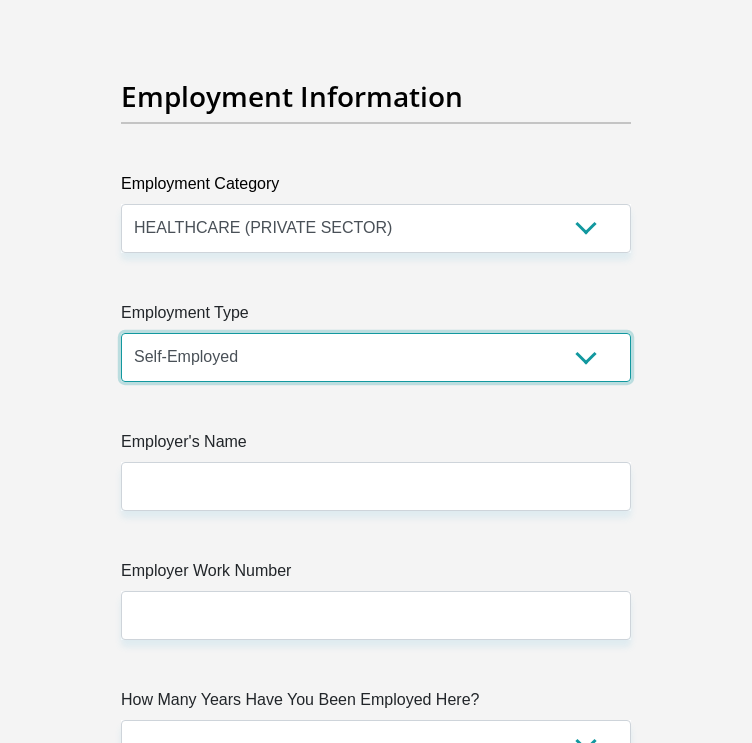 click on "College/Lecturer
Craft Seller
Creative
Driver
Executive
Farmer
Forces - Non Commissioned
Forces - Officer
Hawker
Housewife
Labourer
Licenced Professional
Manager
Miner
Non Licenced Professional
Office Staff/Clerk
Outside Worker
Pensioner
Permanent Teacher
Production/Manufacturing
Sales
Self-Employed
Semi-Professional Worker
Service Industry  Social Worker  Student" at bounding box center (376, 357) 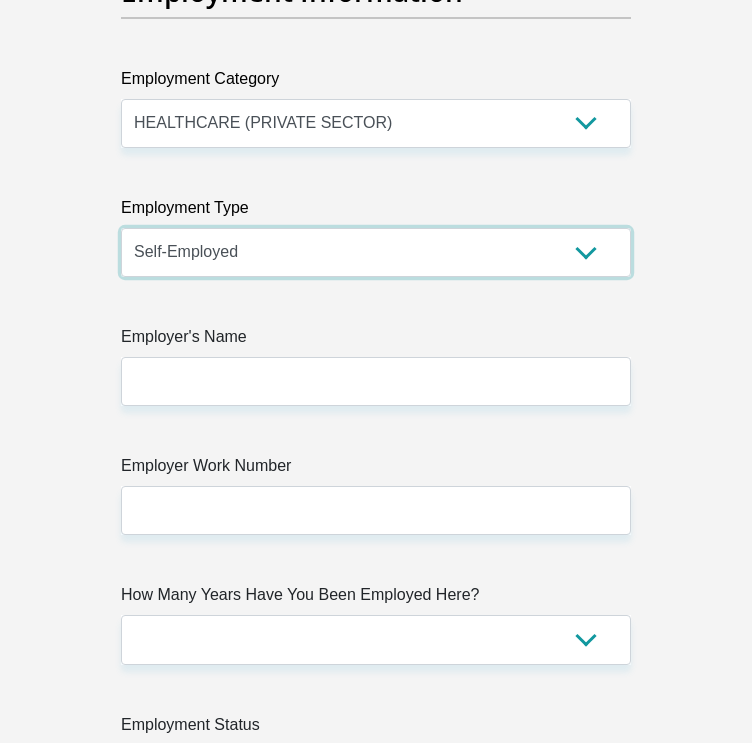scroll, scrollTop: 5964, scrollLeft: 0, axis: vertical 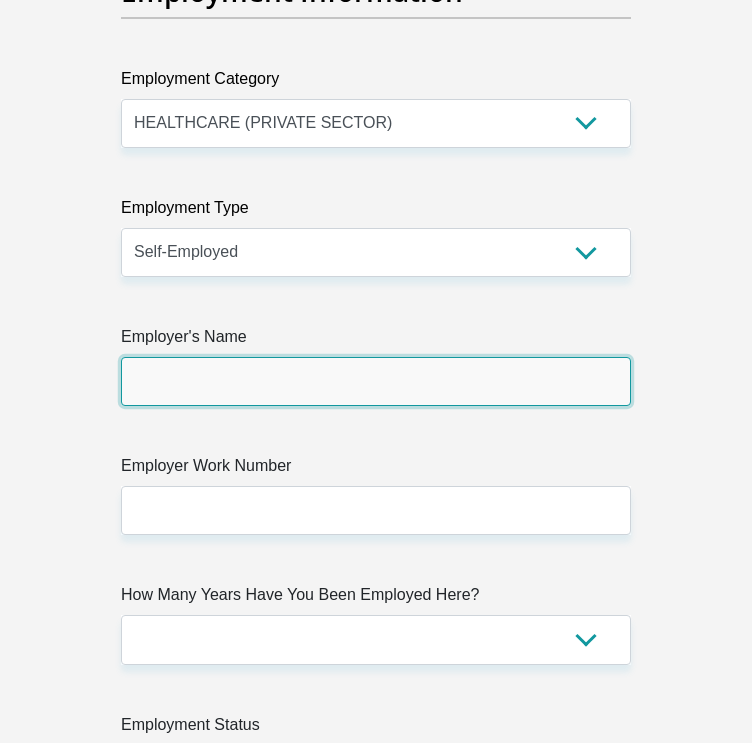 click on "Employer's Name" at bounding box center [376, 381] 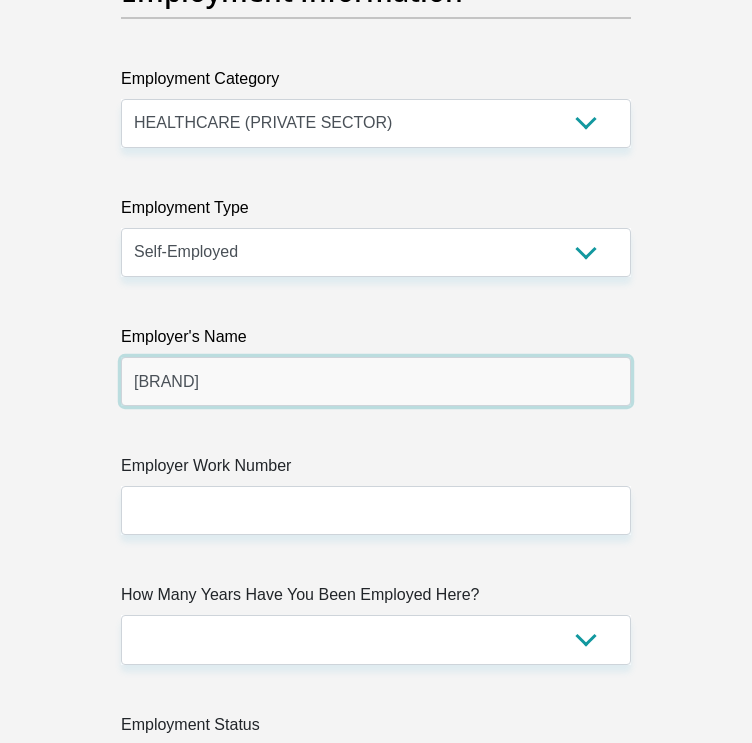 type on "[BRAND]" 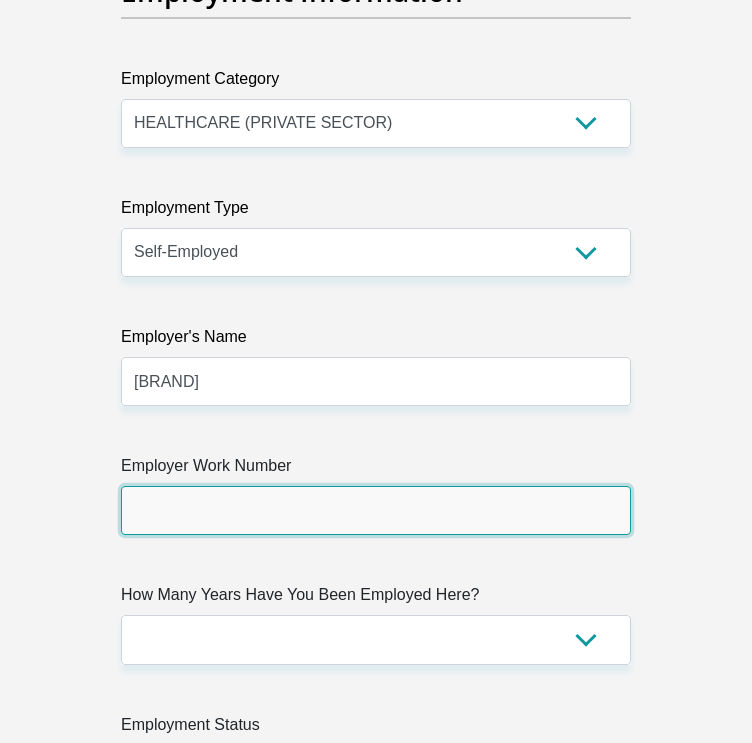 click on "Employer Work Number" at bounding box center (376, 510) 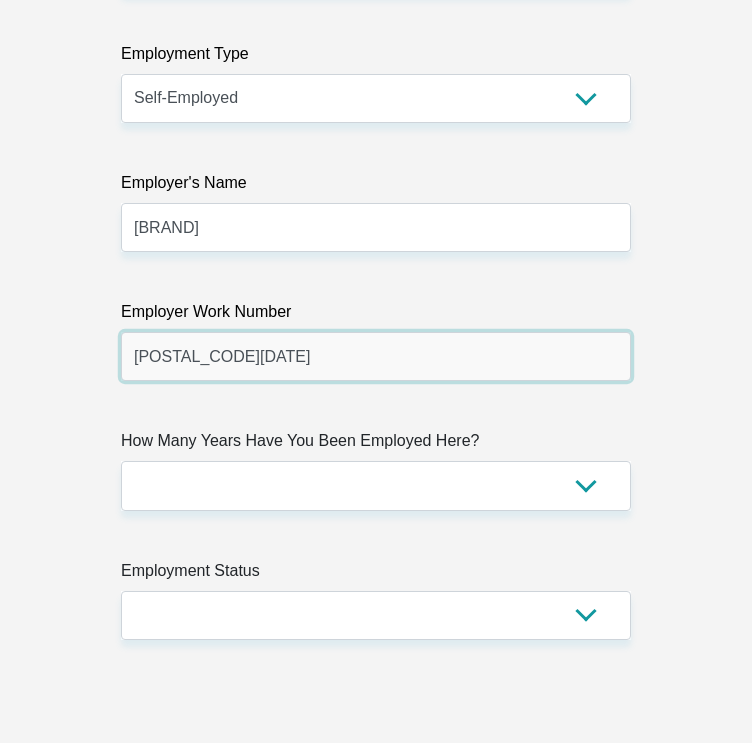 scroll, scrollTop: 6119, scrollLeft: 0, axis: vertical 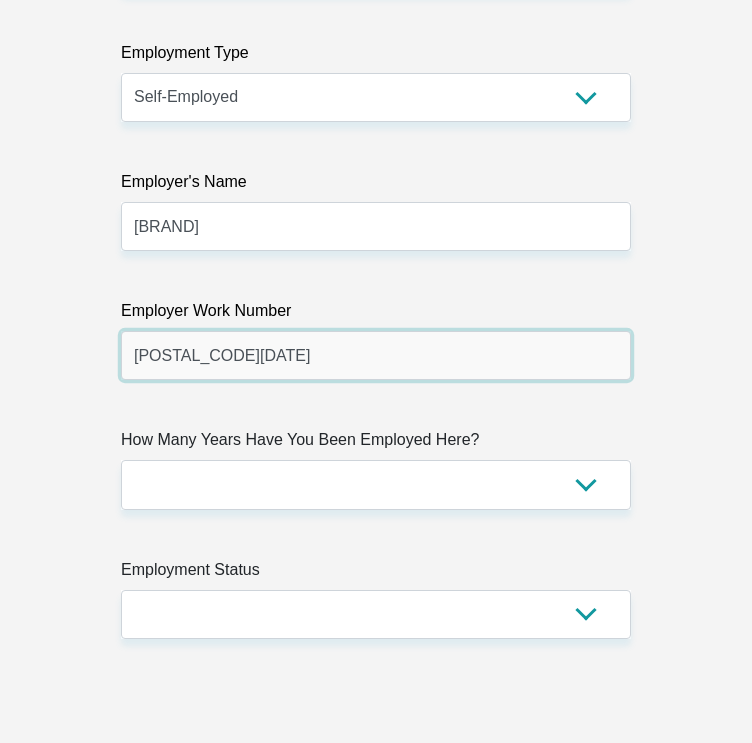 type on "[POSTAL_CODE][DATE]" 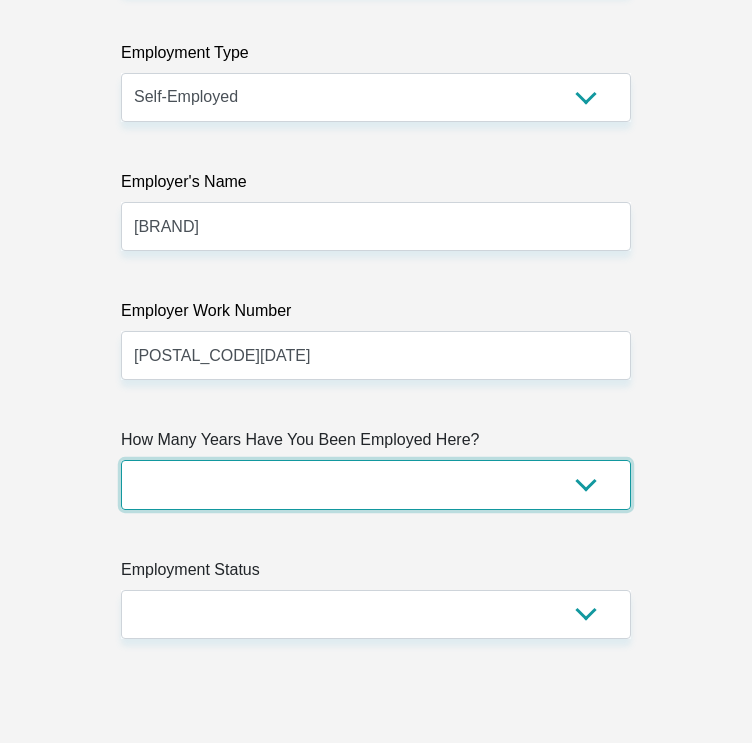 click on "less than 1 year
1-3 years
3-5 years
5+ years" at bounding box center [376, 484] 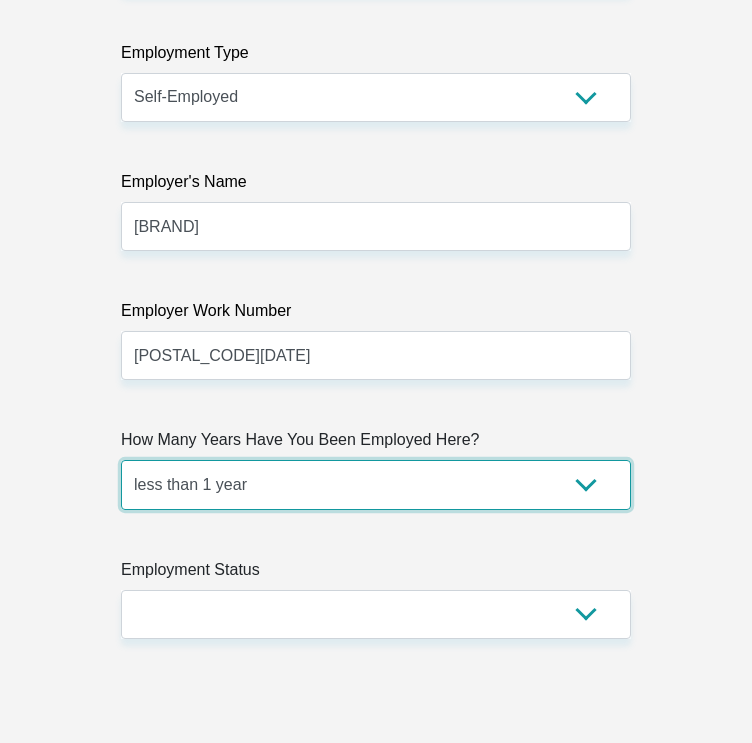 click on "less than 1 year
1-3 years
3-5 years
5+ years" at bounding box center (376, 484) 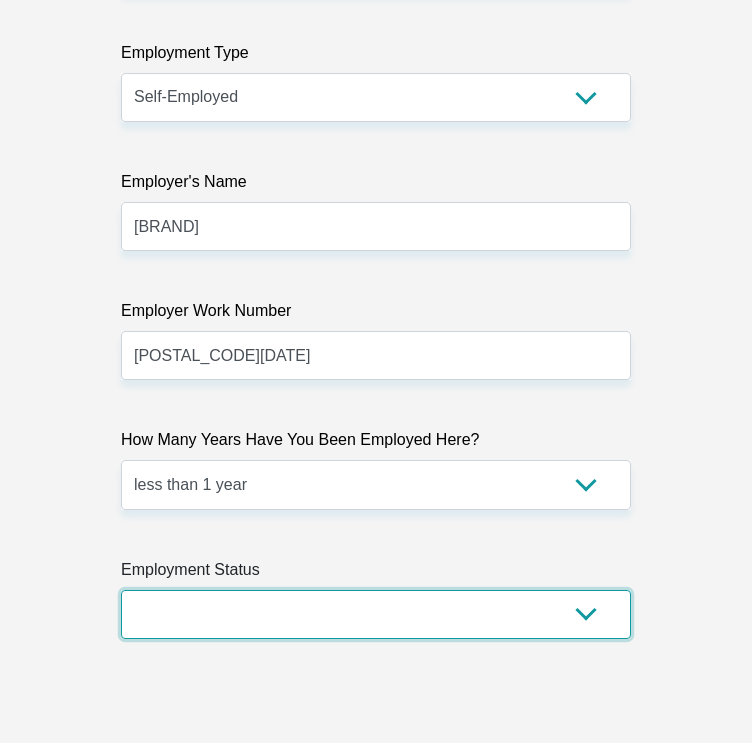 click on "Permanent/Full-time
Part-time/Casual
Contract Worker
Self-Employed
Housewife
Retired
Student
Medically Boarded
Disability
Unemployed" at bounding box center (376, 614) 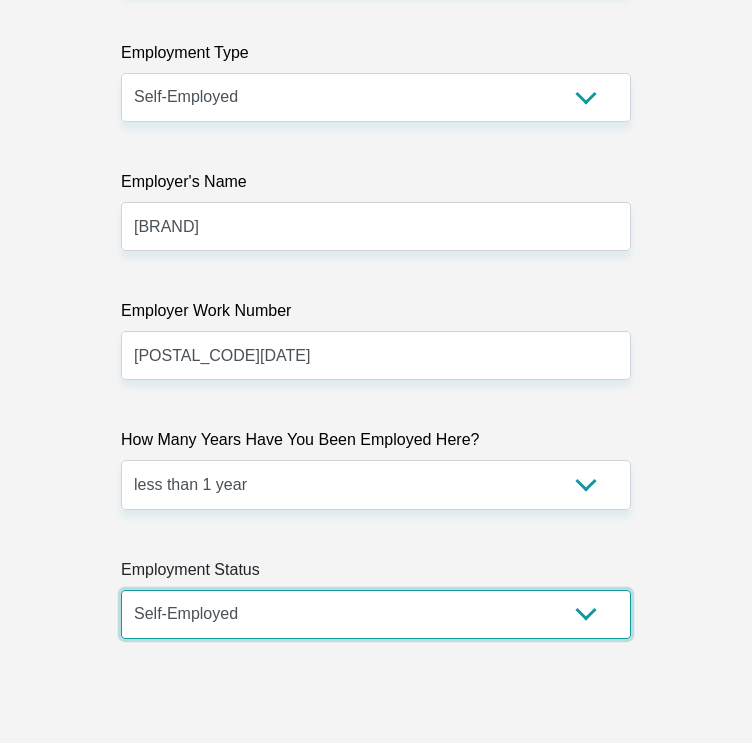 click on "Permanent/Full-time
Part-time/Casual
Contract Worker
Self-Employed
Housewife
Retired
Student
Medically Boarded
Disability
Unemployed" at bounding box center [376, 614] 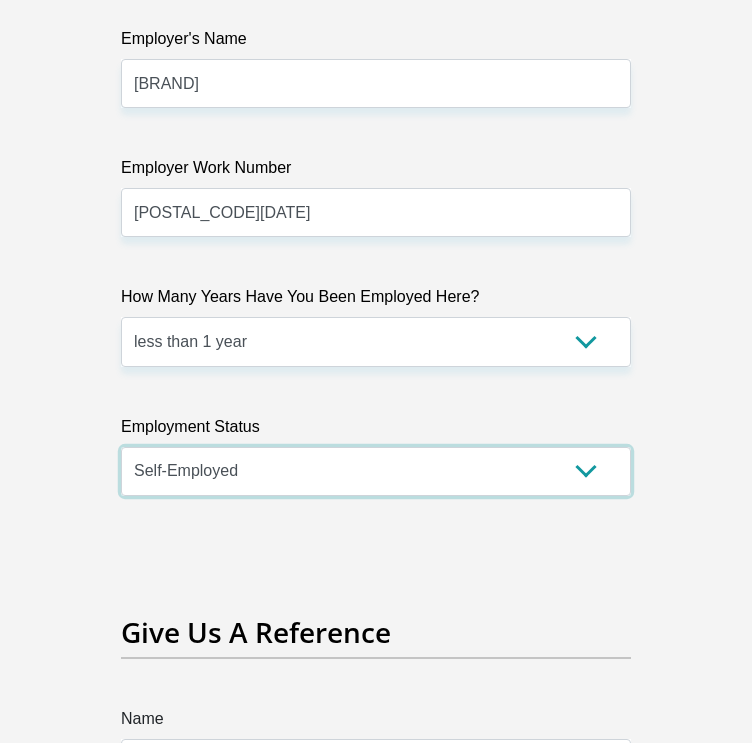 scroll, scrollTop: 6264, scrollLeft: 0, axis: vertical 